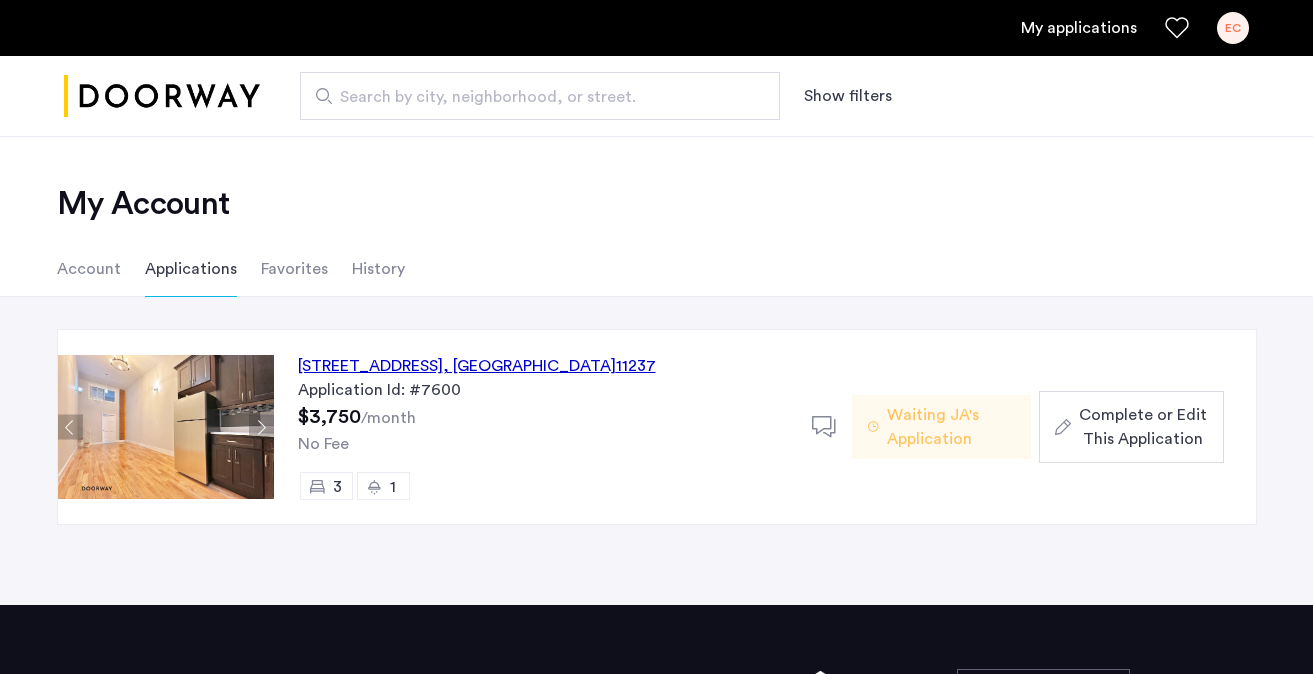 scroll, scrollTop: 0, scrollLeft: 0, axis: both 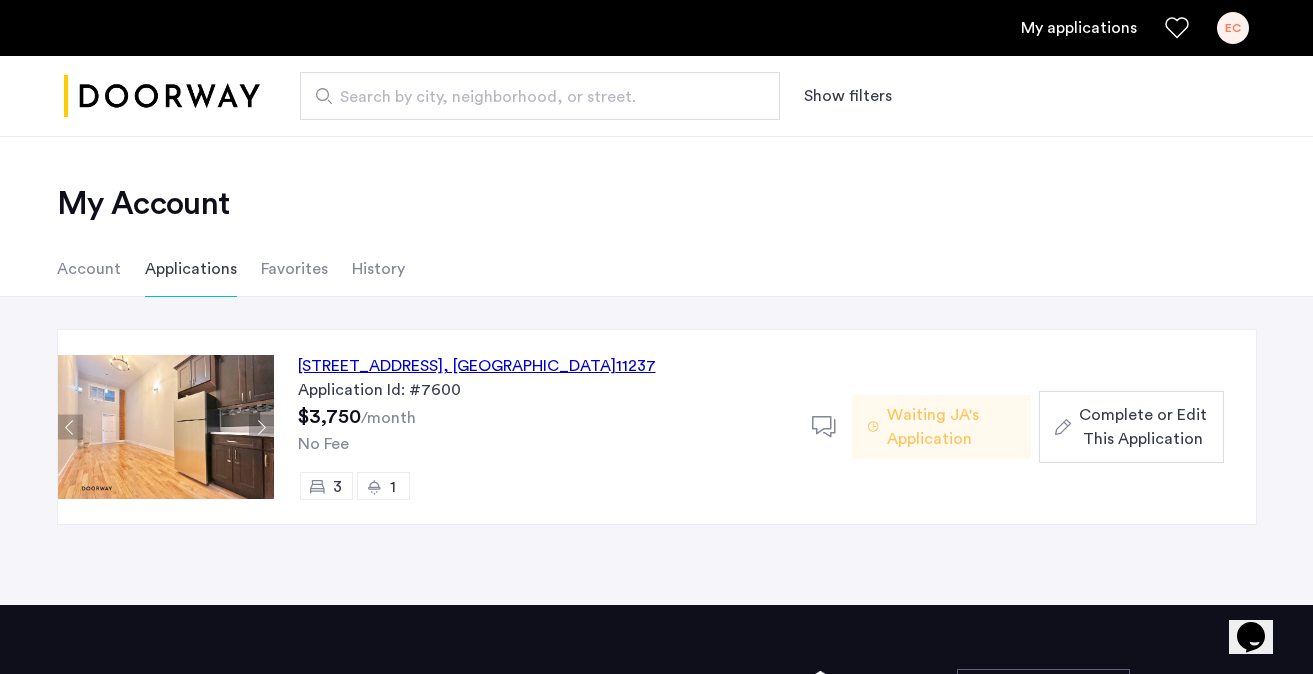 click on "[STREET_ADDRESS]  Application Id: #7600 $3,750  /month No Fee 3 1  Waiting JA's Application  Complete or Edit This Application  Back  page  1 / 1  You're on page  1  Next  page" 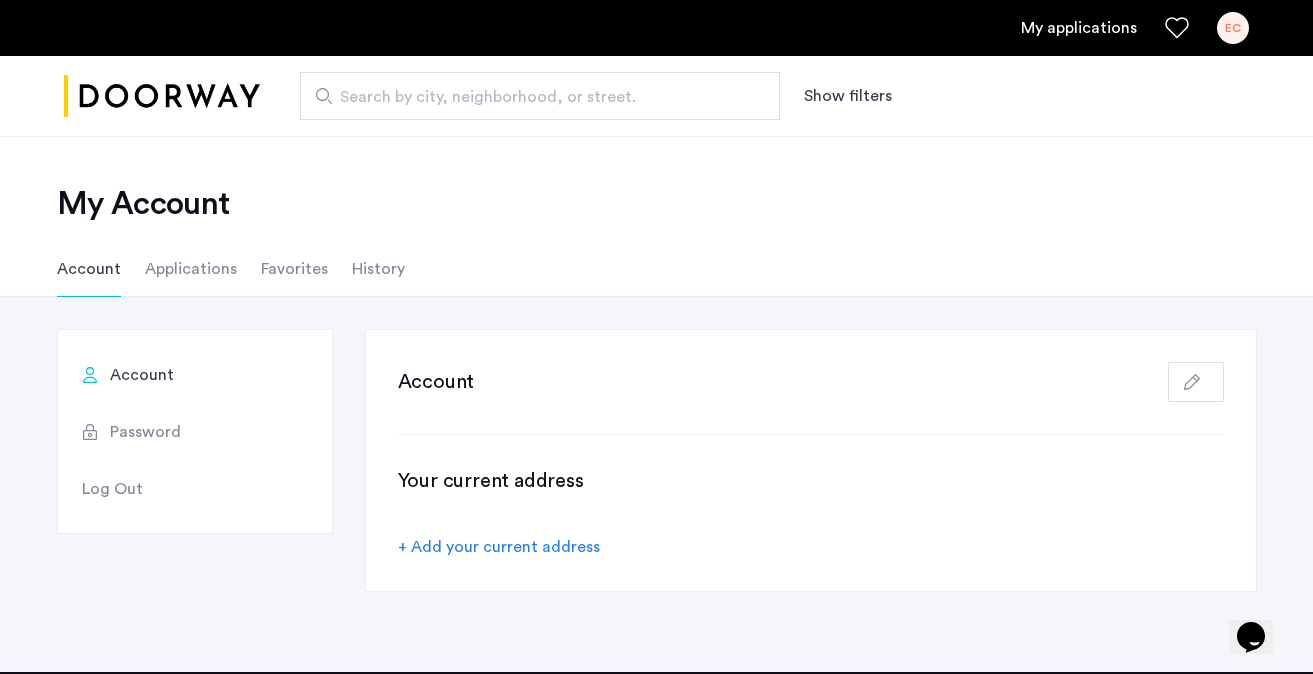 click on "Favorites" 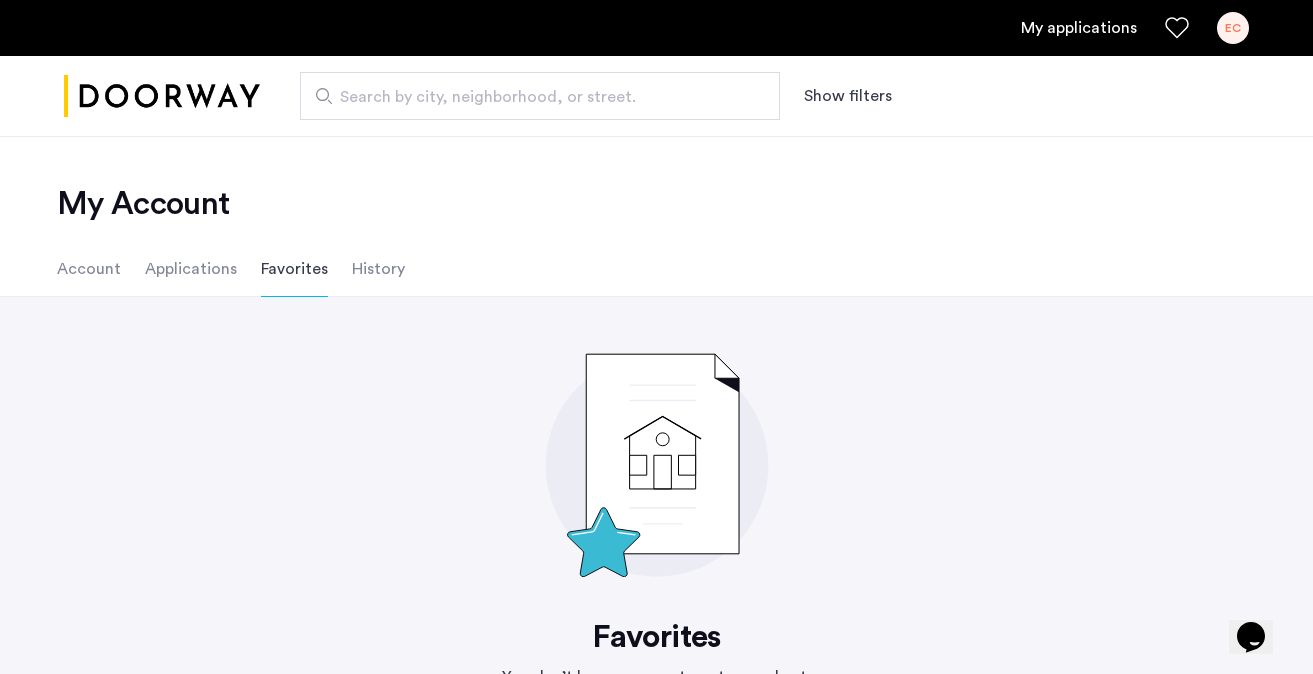 click at bounding box center [162, 96] 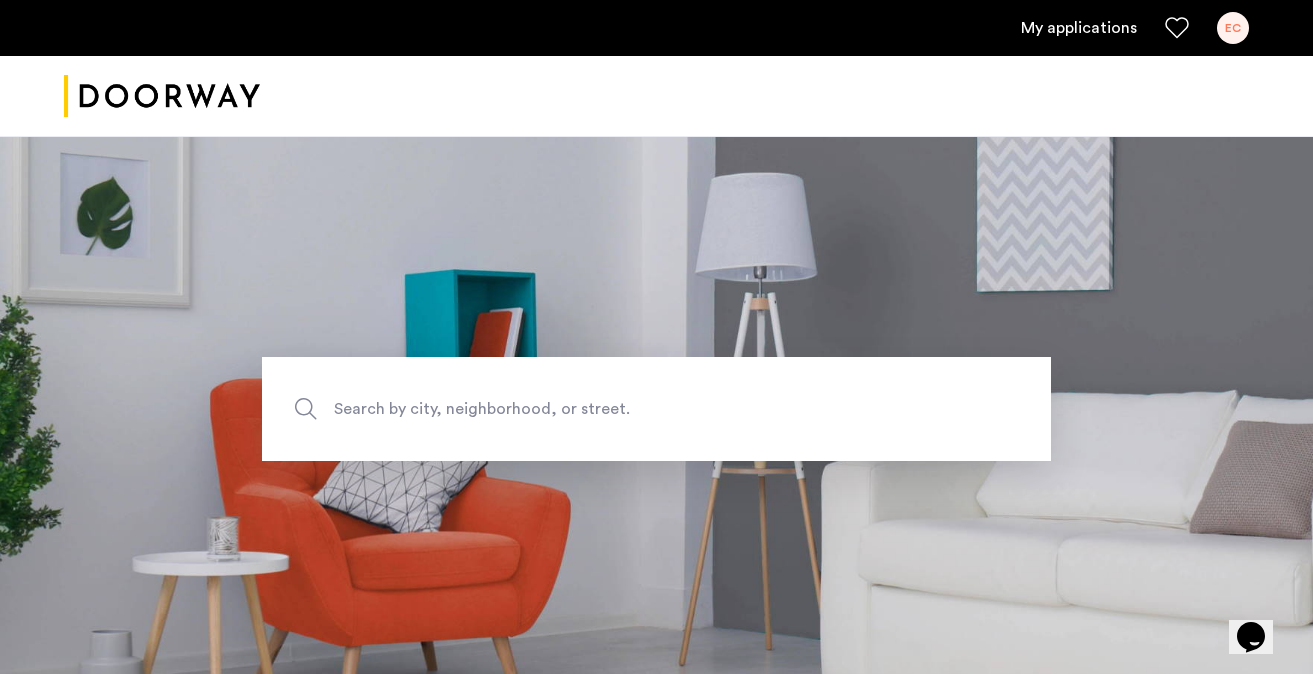 click on "Search by city, neighborhood, or street." 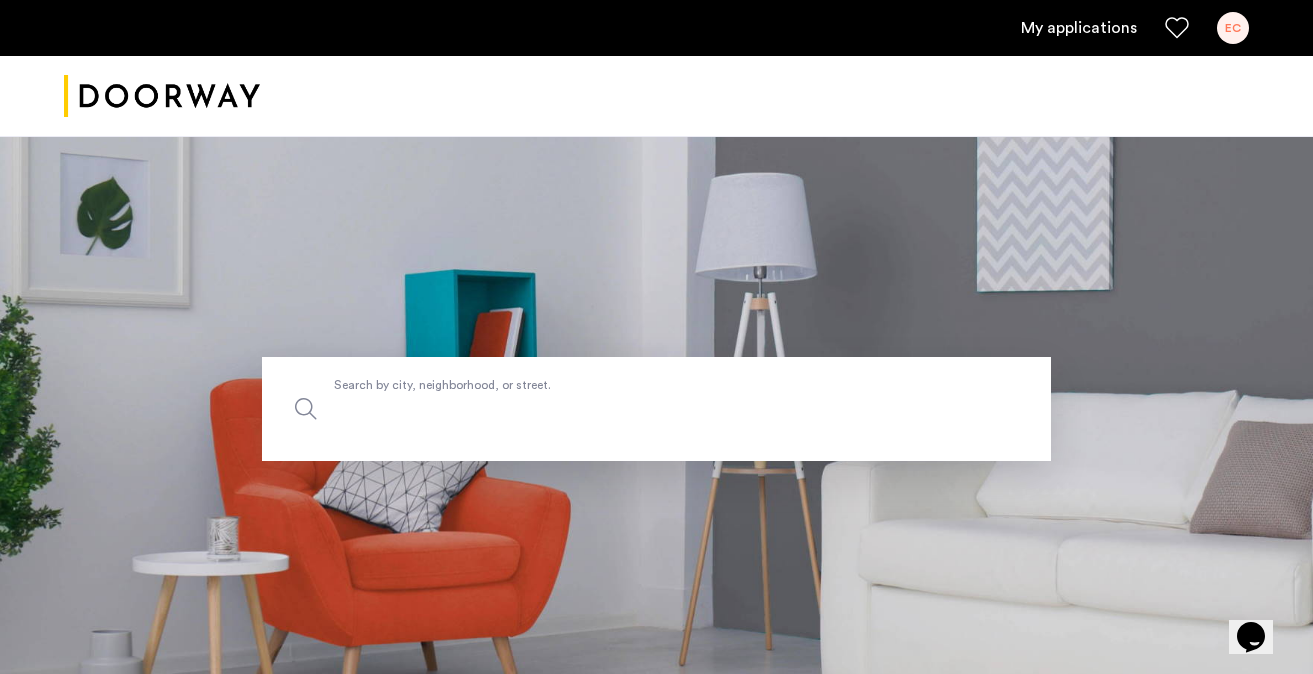 click on "Search by city, neighborhood, or street." at bounding box center [656, 409] 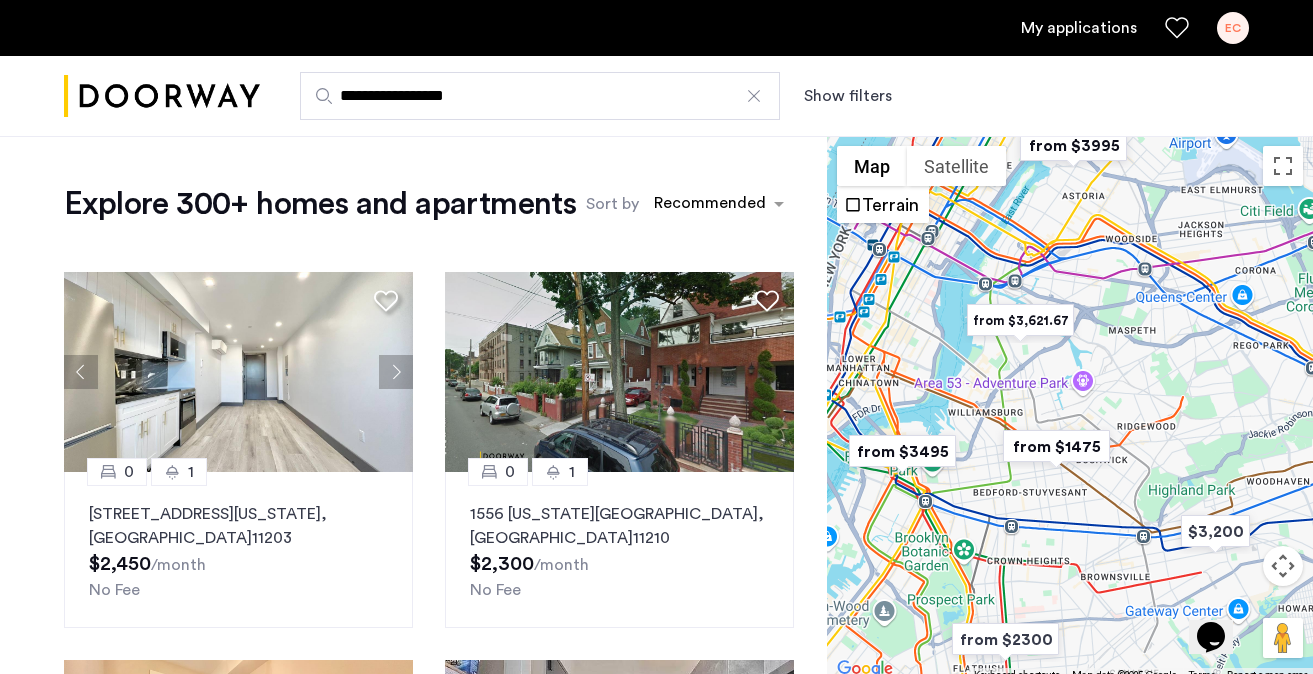 click on "Show filters" at bounding box center (848, 96) 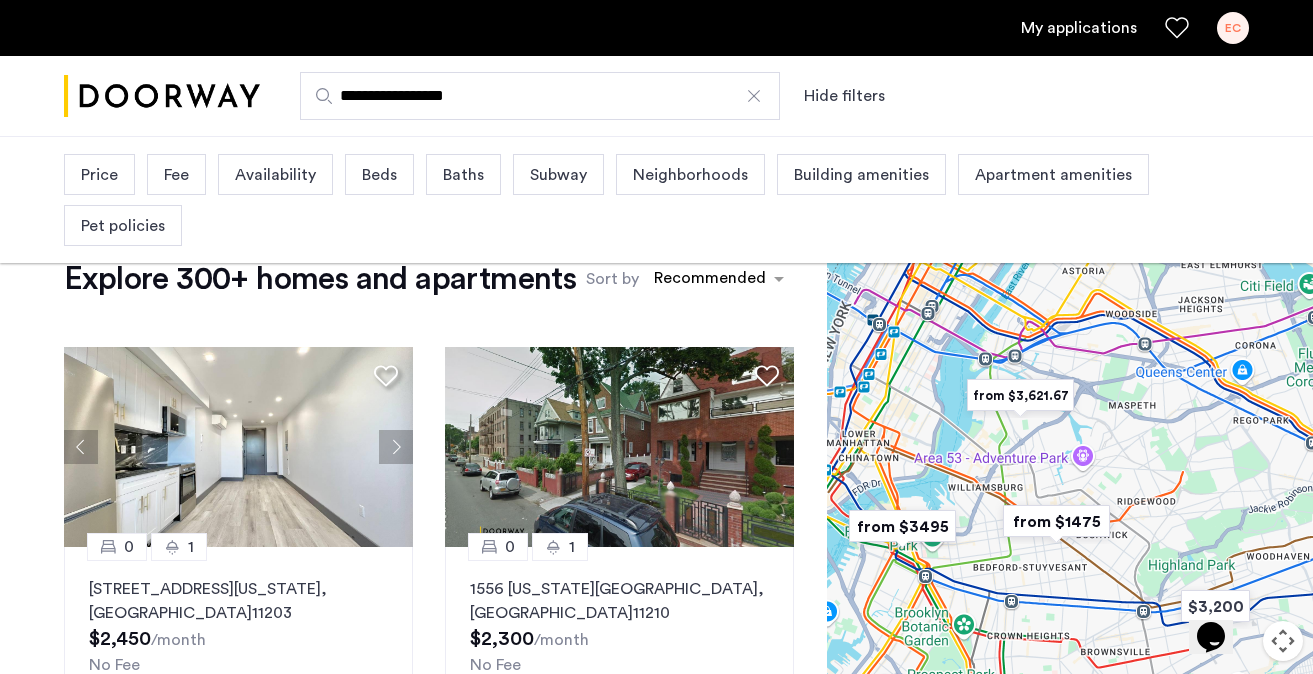 click on "Beds" at bounding box center [379, 175] 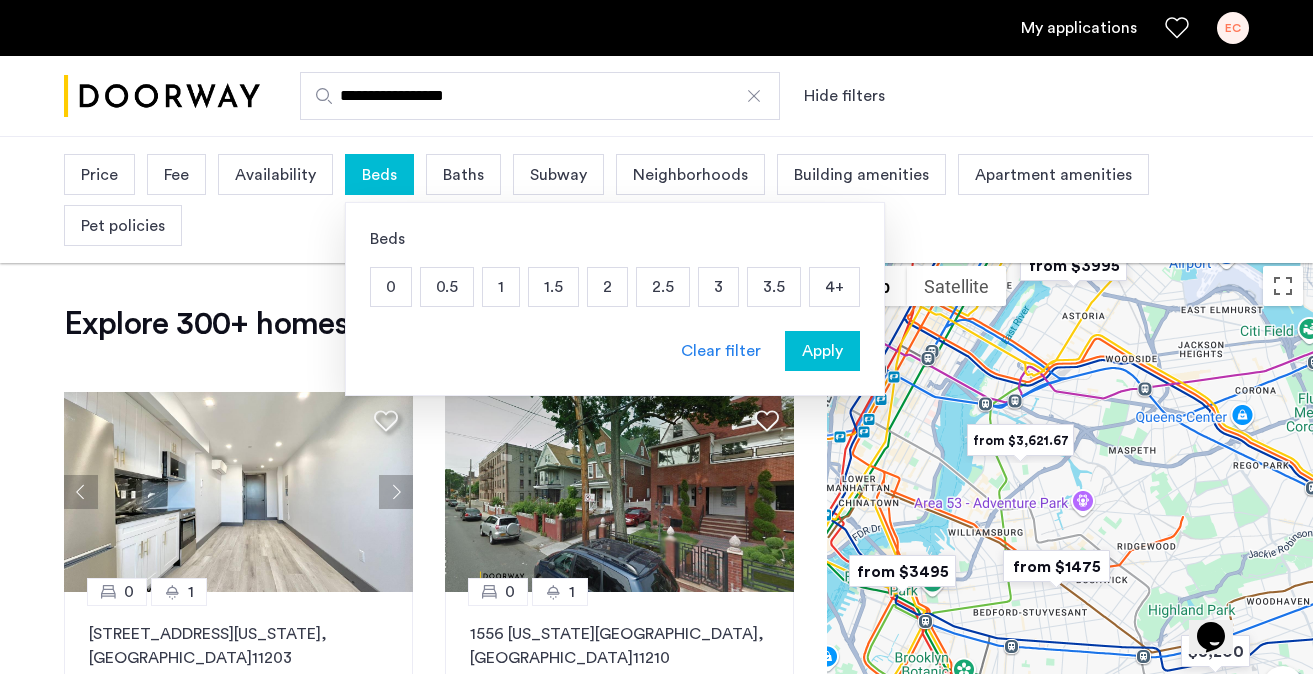click on "3" at bounding box center [718, 287] 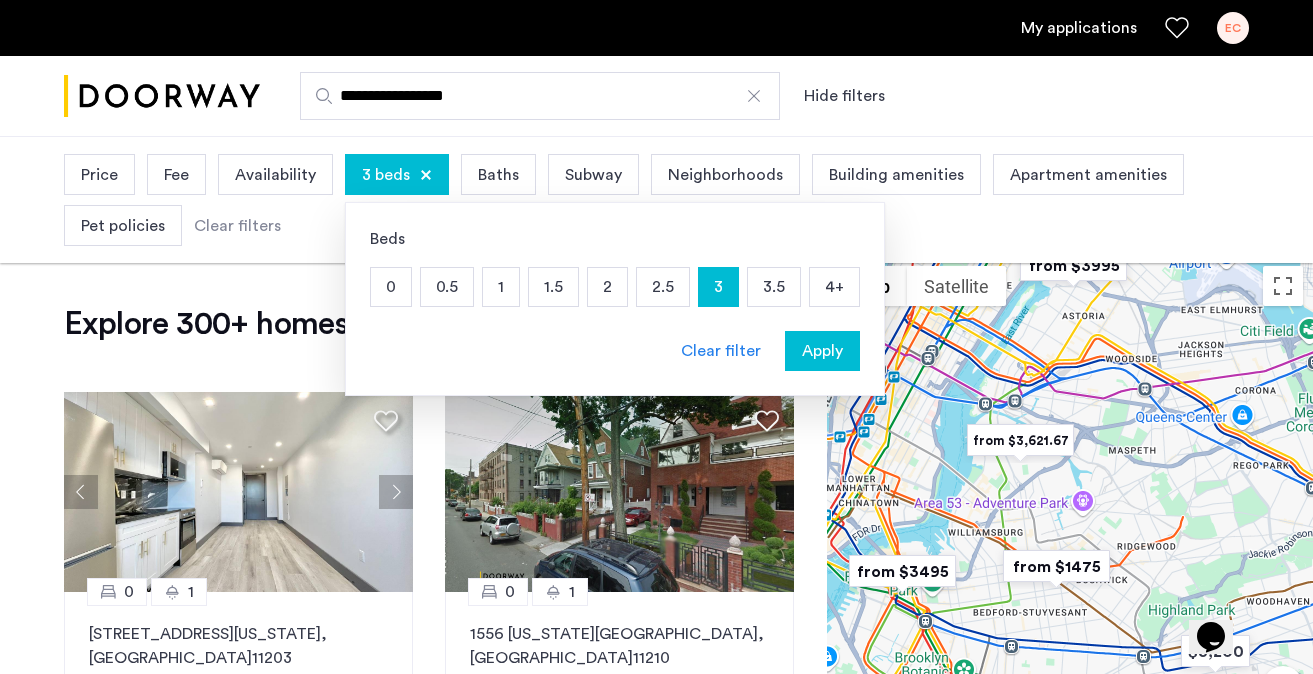 click on "Apply" at bounding box center [822, 351] 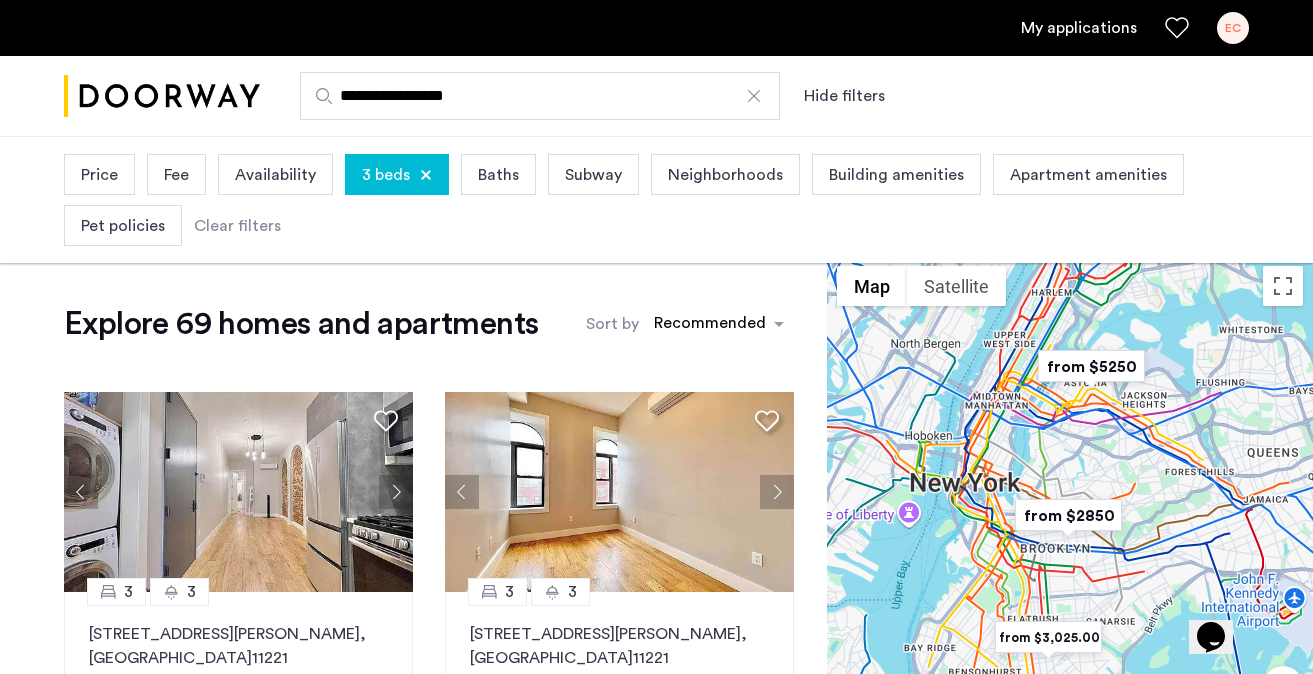 click on "Price" at bounding box center [99, 175] 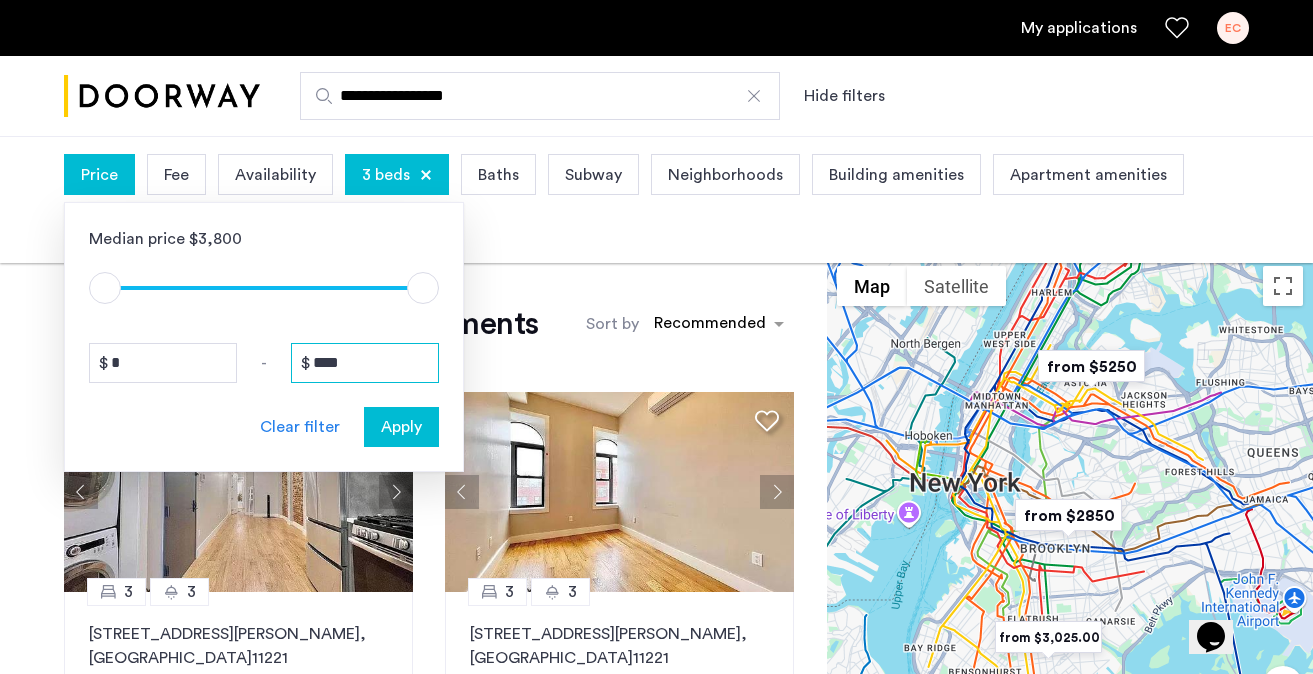 drag, startPoint x: 367, startPoint y: 367, endPoint x: 212, endPoint y: 364, distance: 155.02902 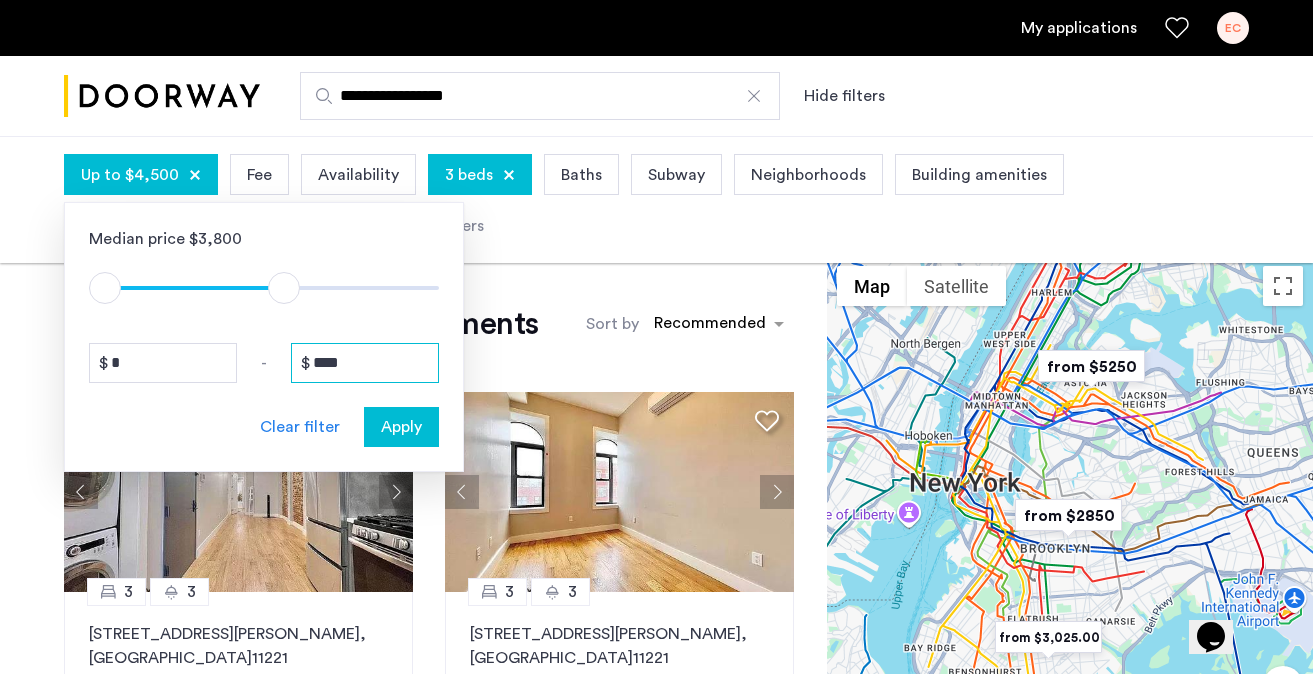 type on "****" 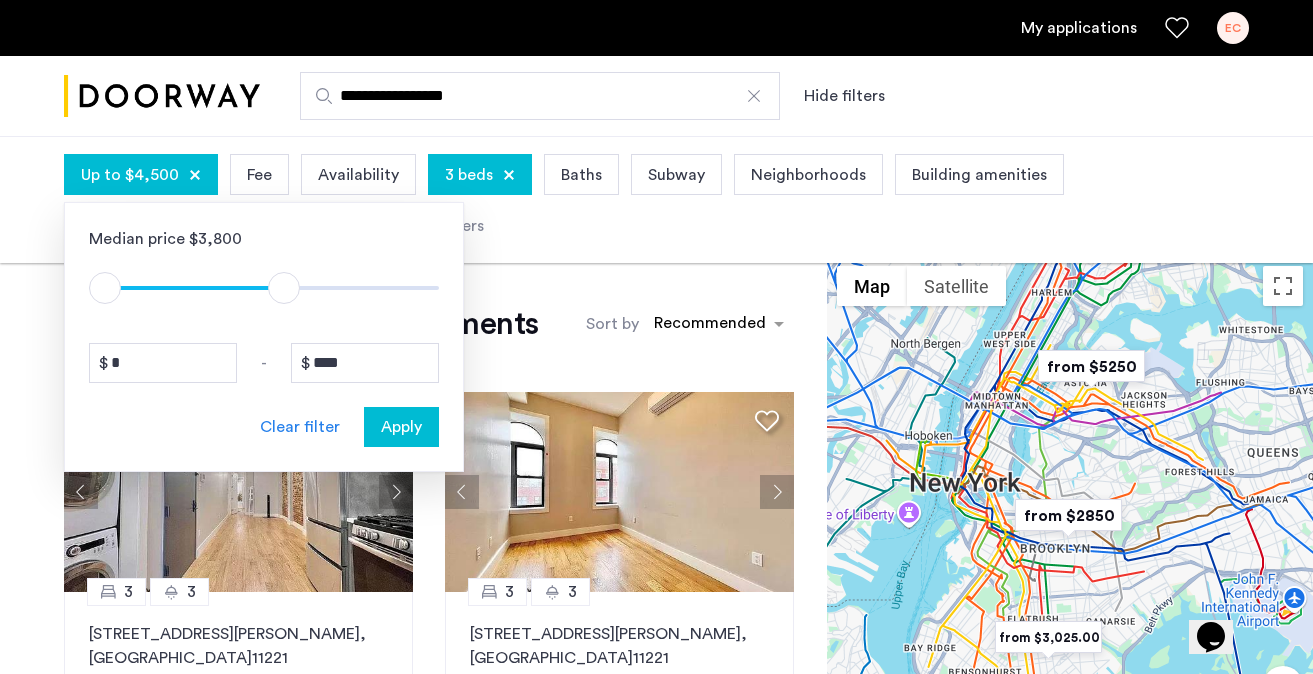 click on "Apply" at bounding box center (401, 427) 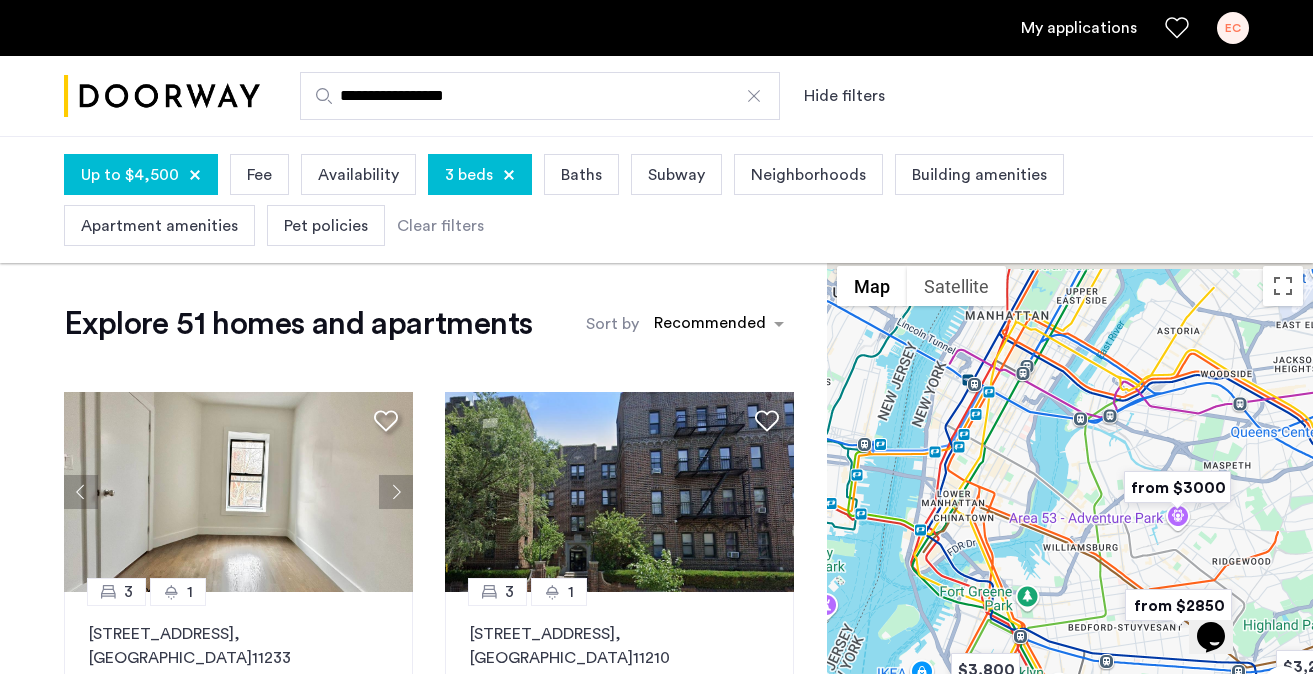 drag, startPoint x: 1046, startPoint y: 476, endPoint x: 1126, endPoint y: 646, distance: 187.88295 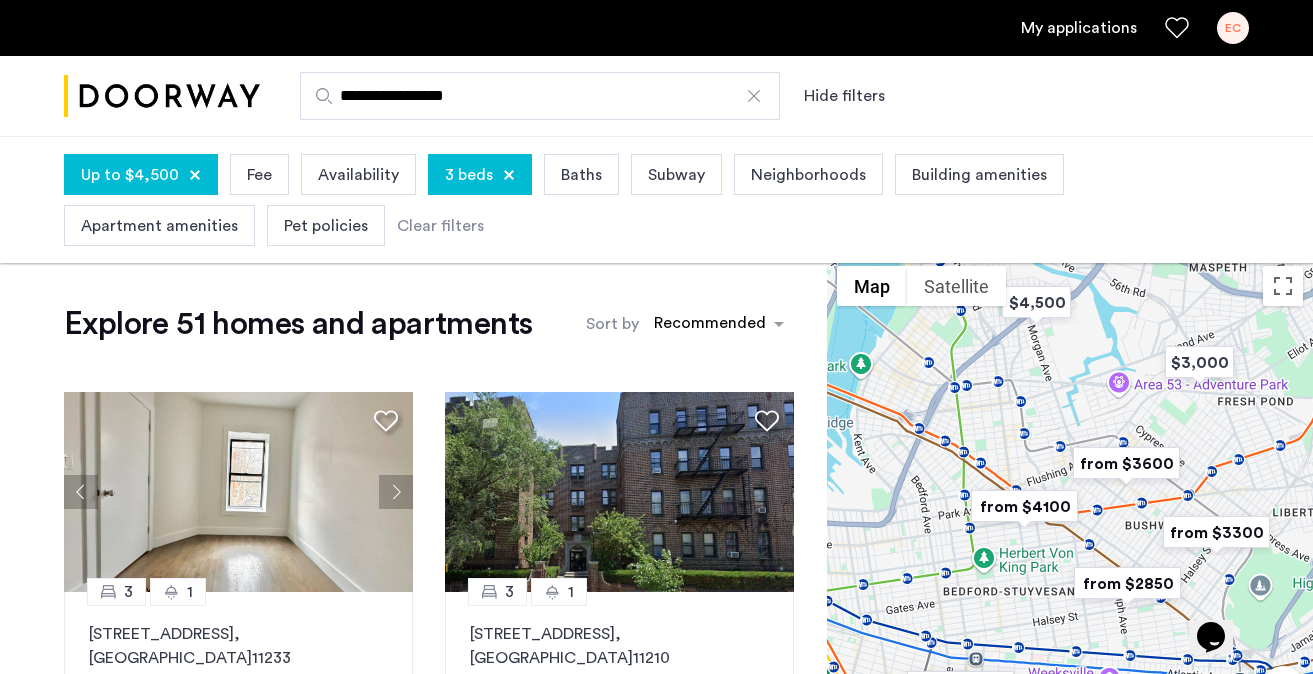 drag, startPoint x: 1084, startPoint y: 554, endPoint x: 911, endPoint y: 388, distance: 239.7603 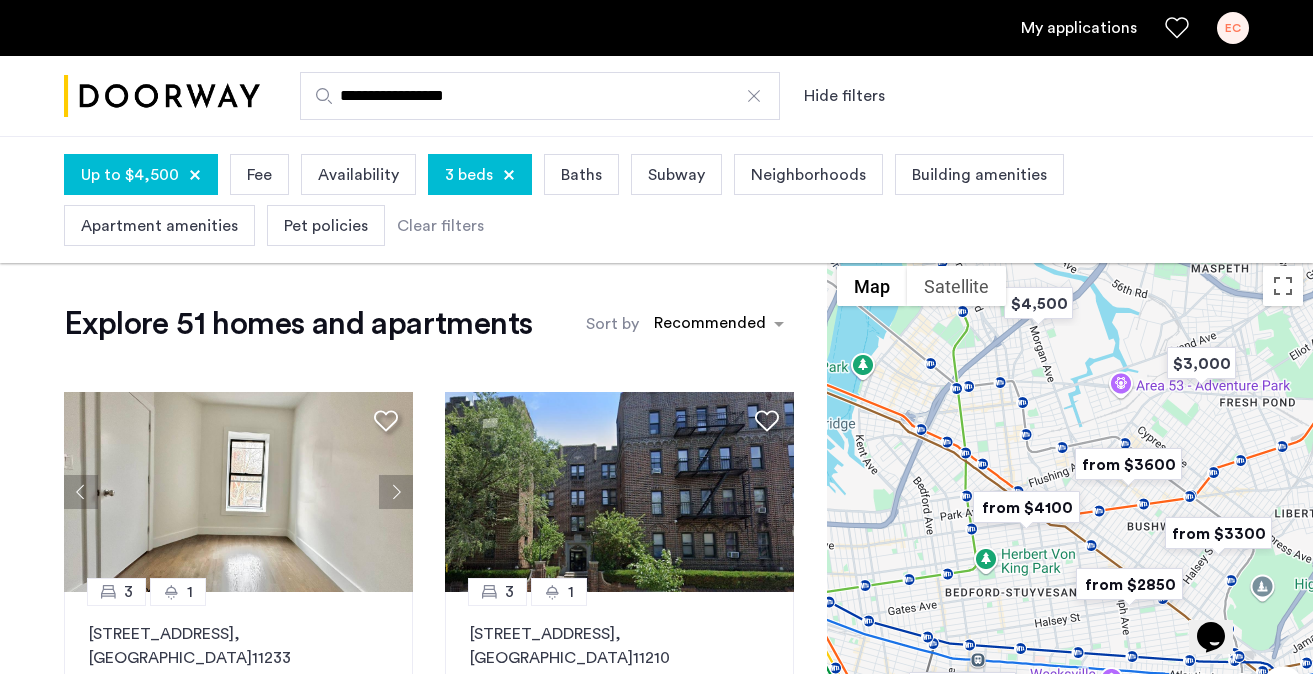 click at bounding box center (1128, 464) 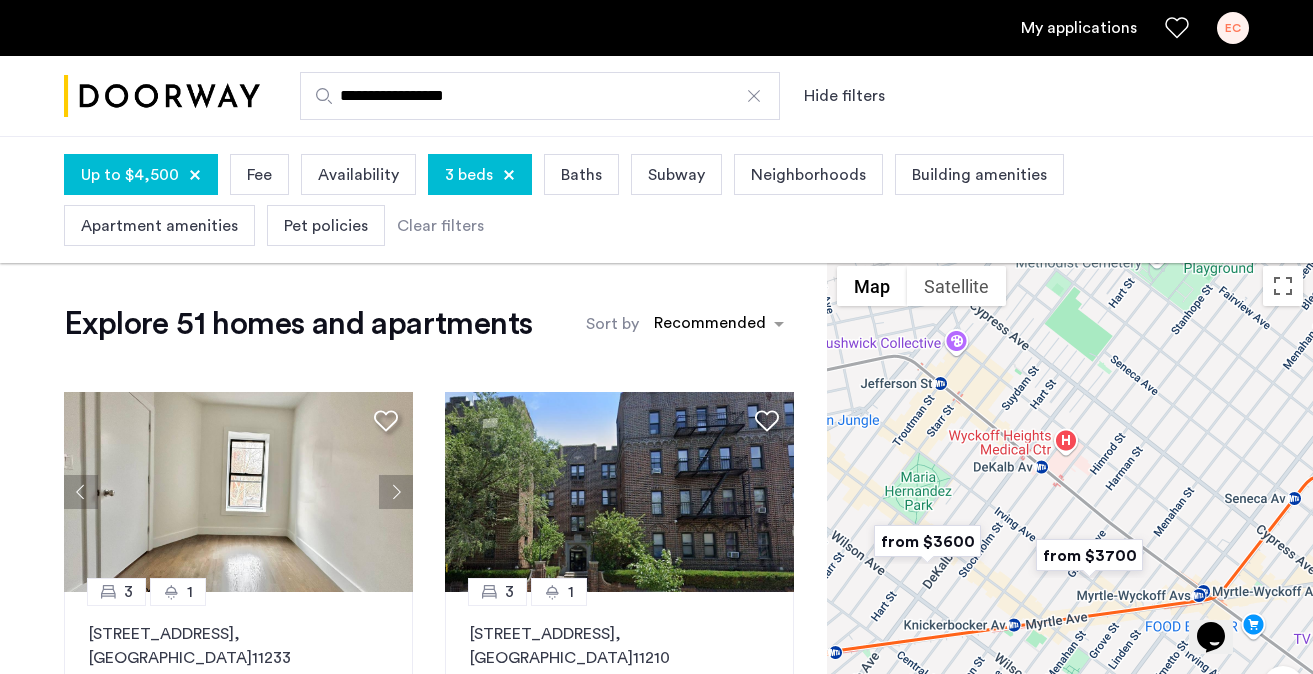 drag, startPoint x: 1190, startPoint y: 582, endPoint x: 1052, endPoint y: 601, distance: 139.30183 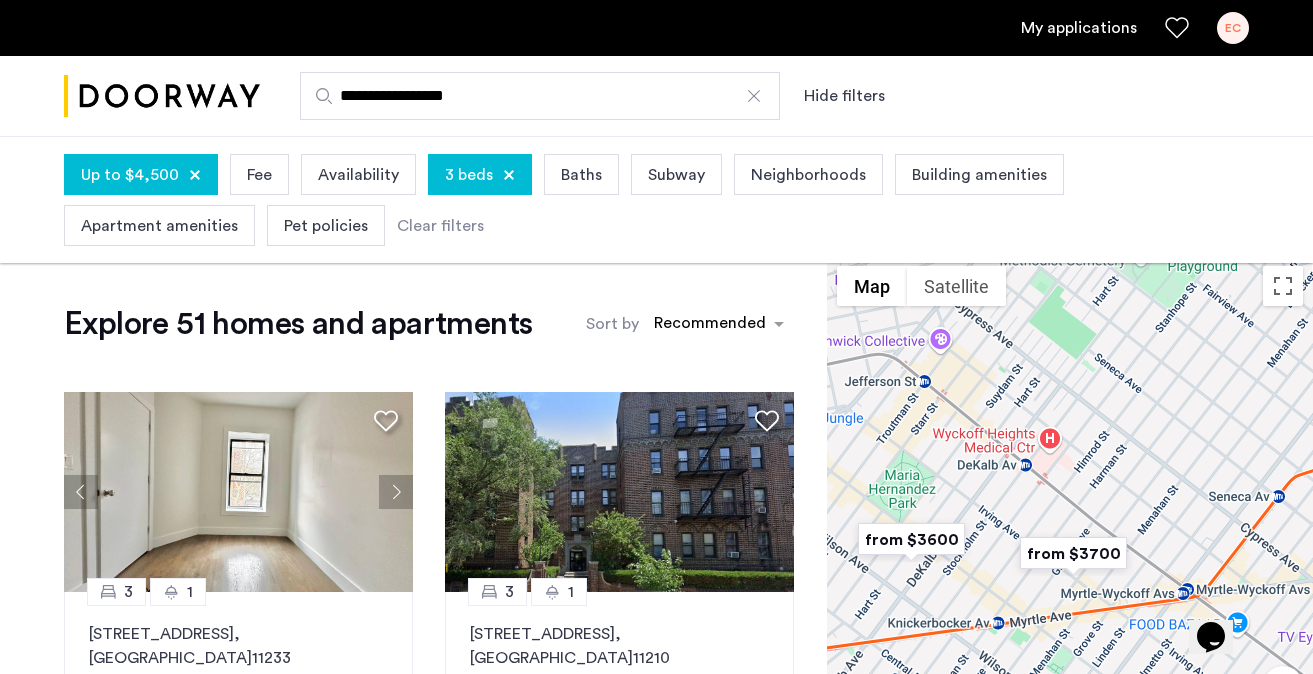 click at bounding box center [1073, 553] 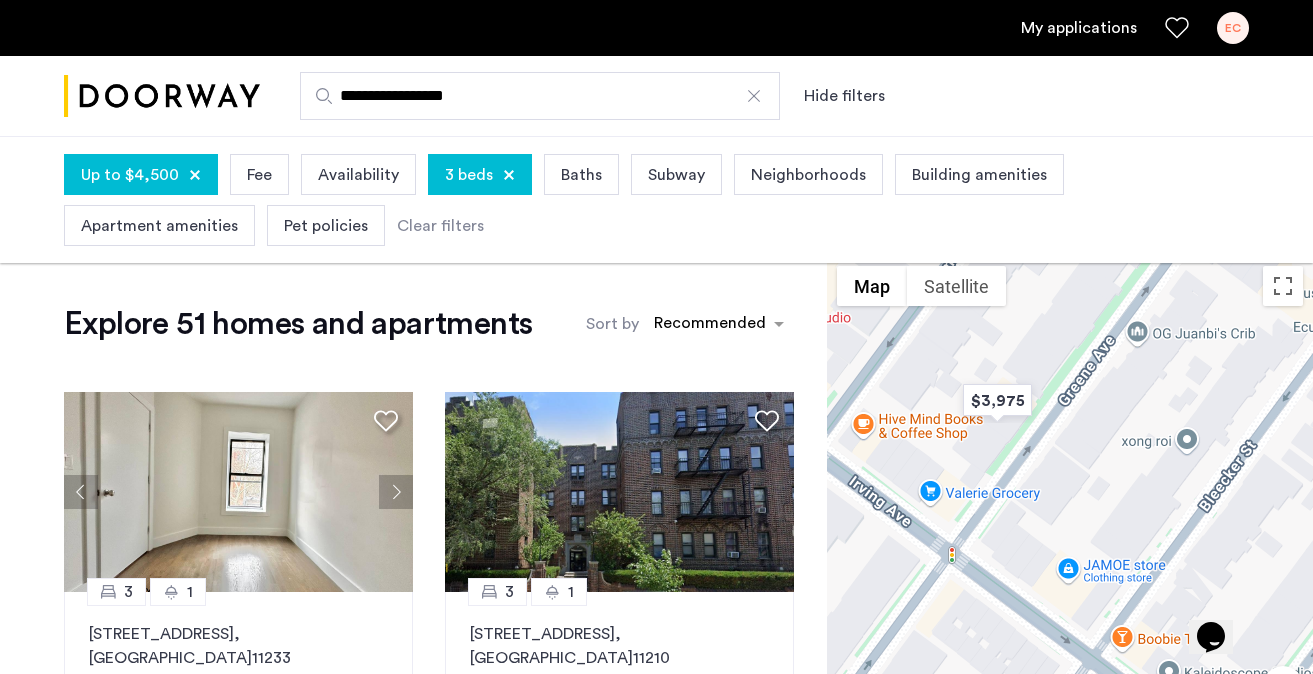 drag, startPoint x: 1043, startPoint y: 380, endPoint x: 1041, endPoint y: 479, distance: 99.0202 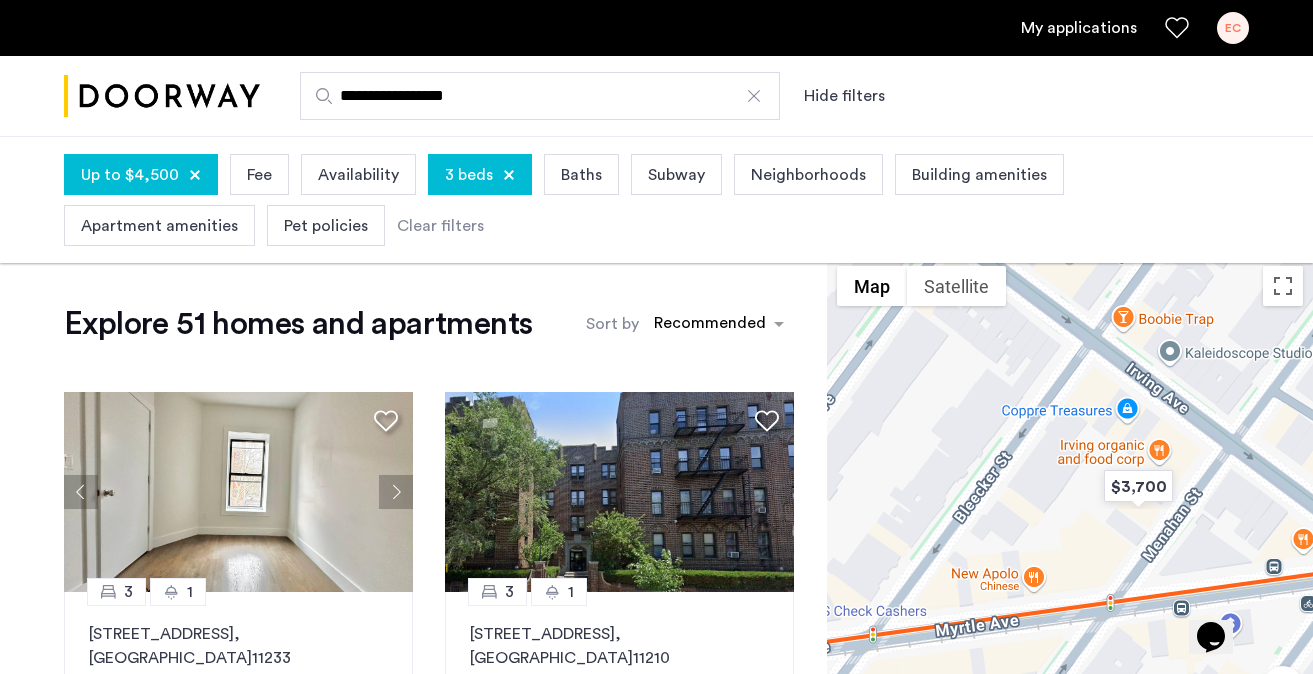drag, startPoint x: 1121, startPoint y: 533, endPoint x: 1113, endPoint y: 206, distance: 327.09784 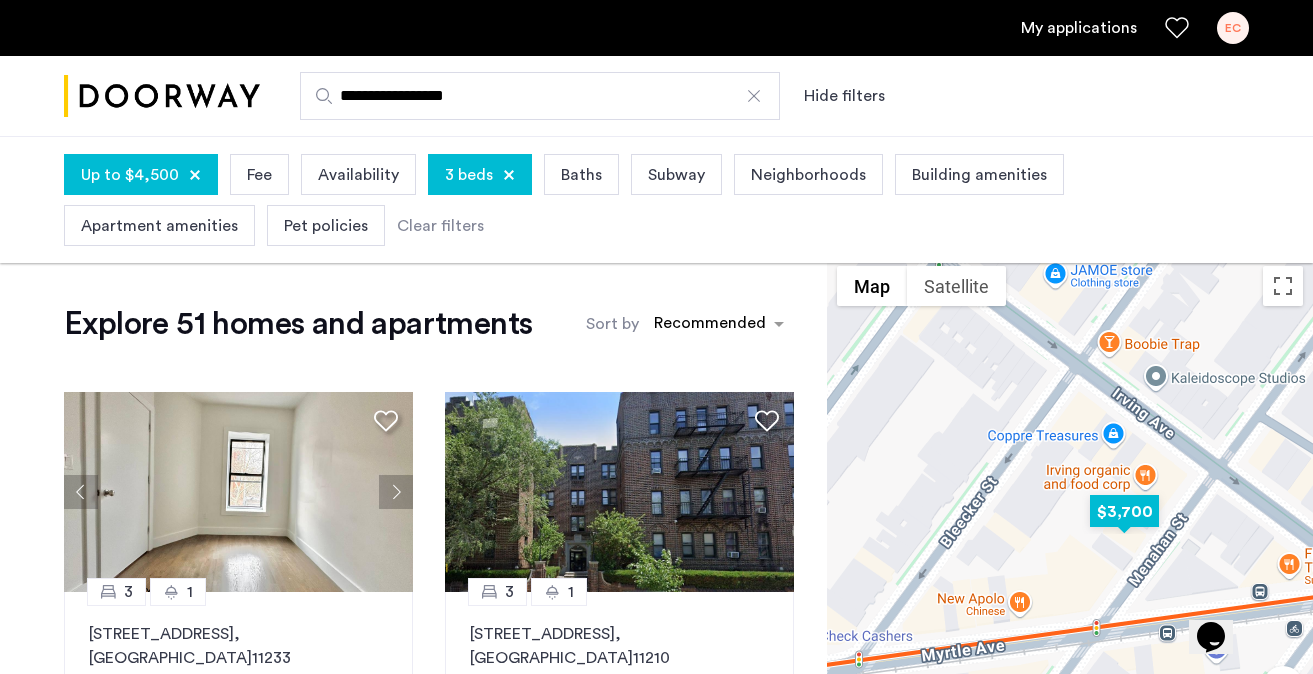 click at bounding box center (1124, 511) 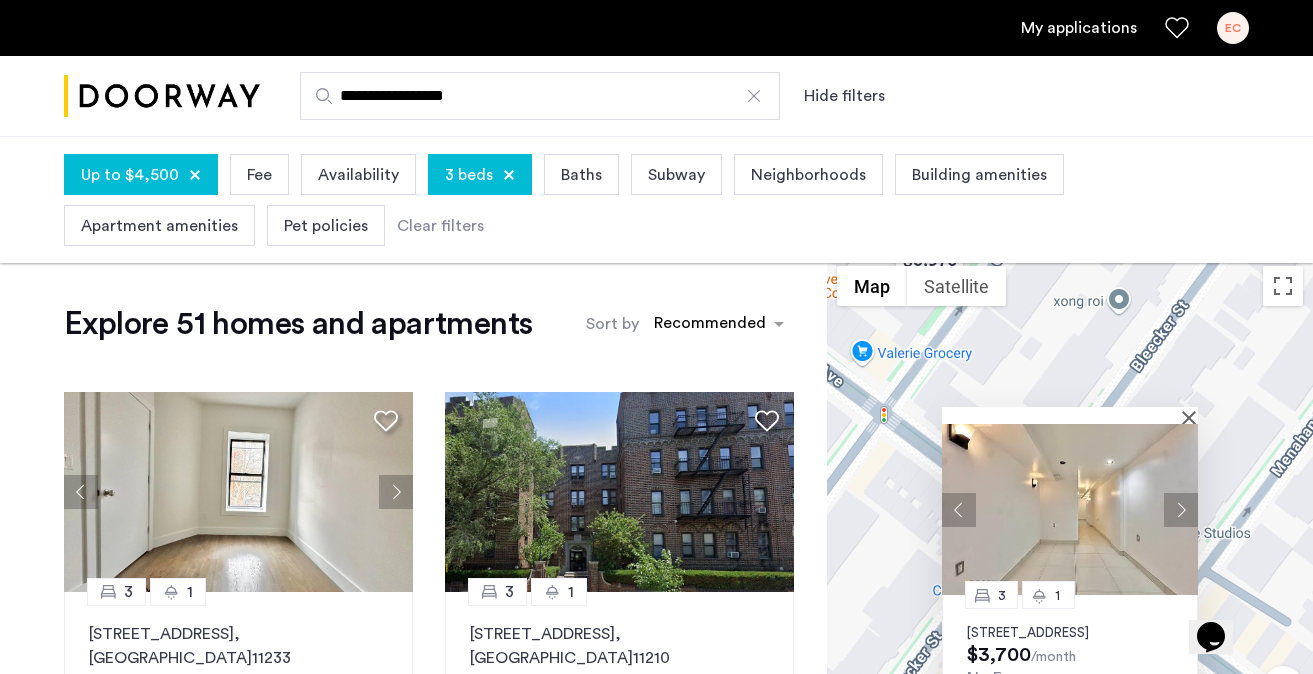 click at bounding box center [1181, 510] 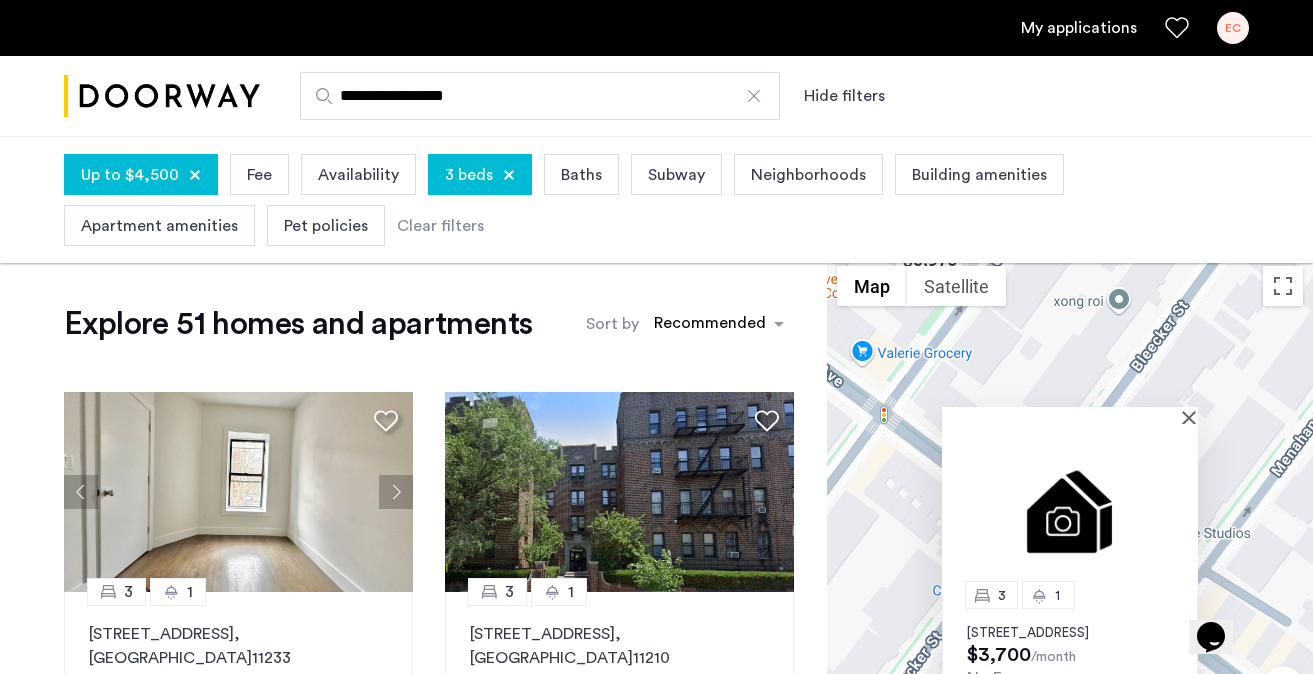 click at bounding box center (1070, 509) 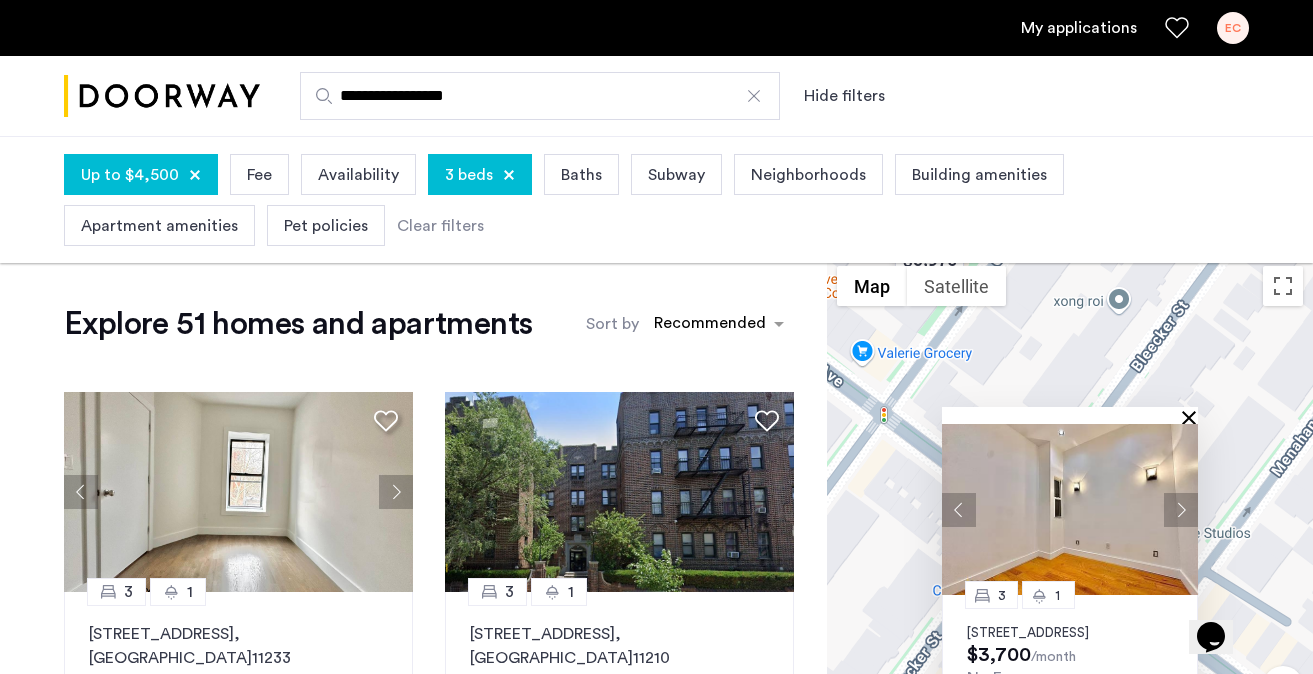 click at bounding box center [1193, 417] 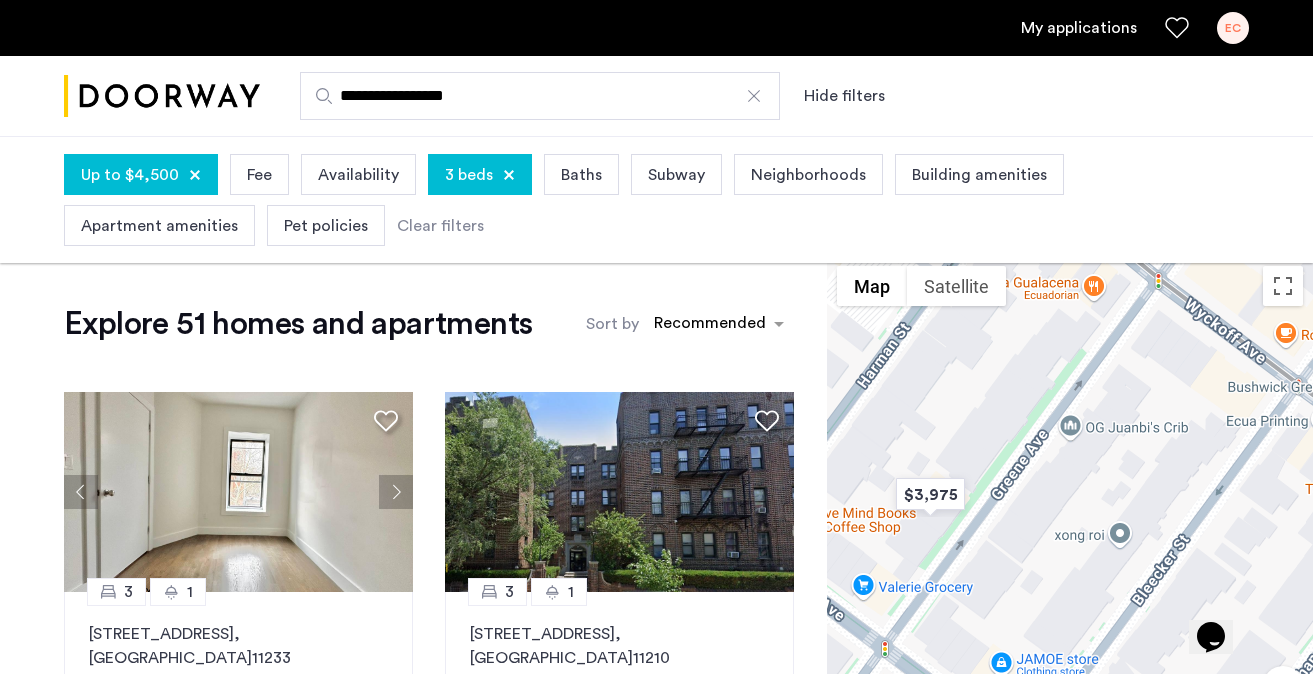 drag, startPoint x: 1085, startPoint y: 370, endPoint x: 1087, endPoint y: 605, distance: 235.00851 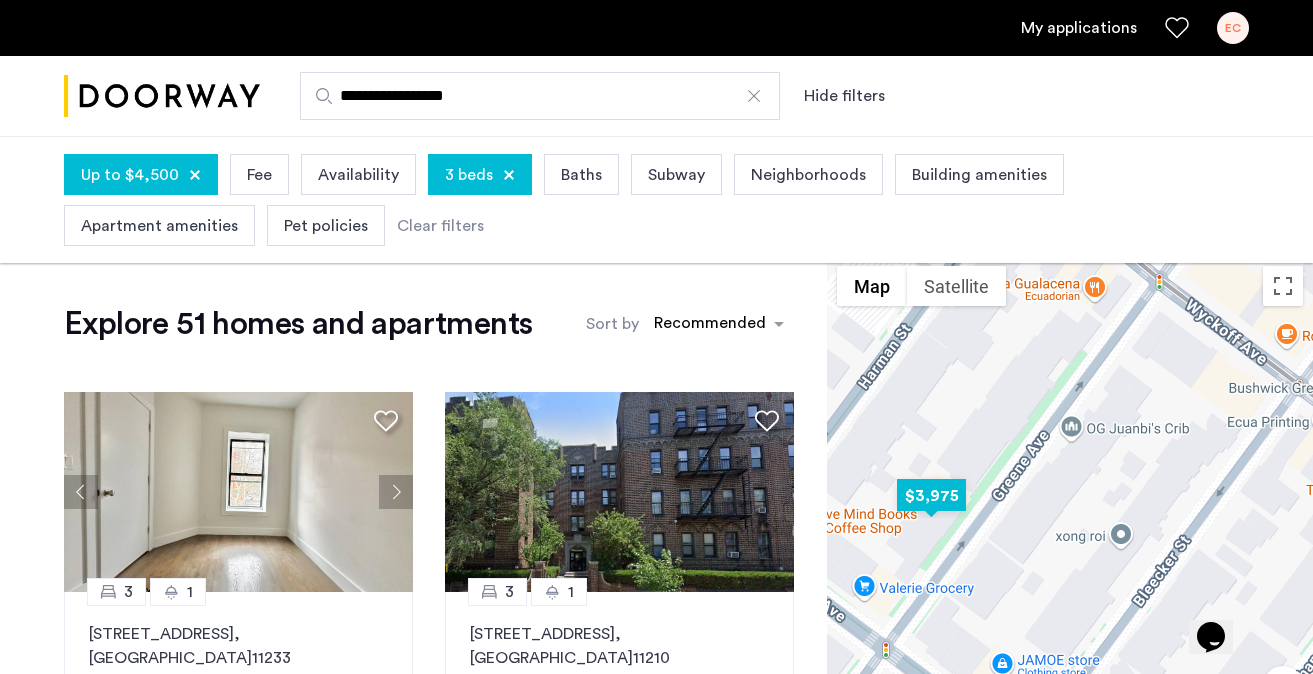 click at bounding box center [931, 495] 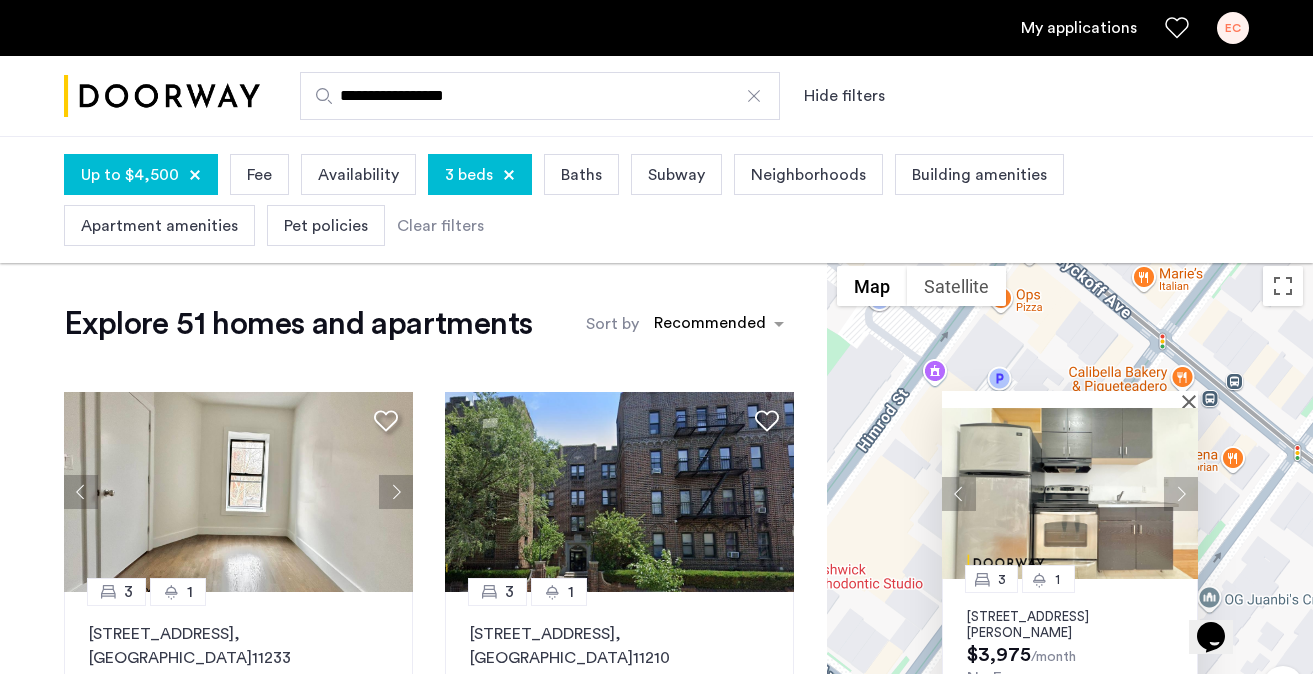 click at bounding box center (1181, 494) 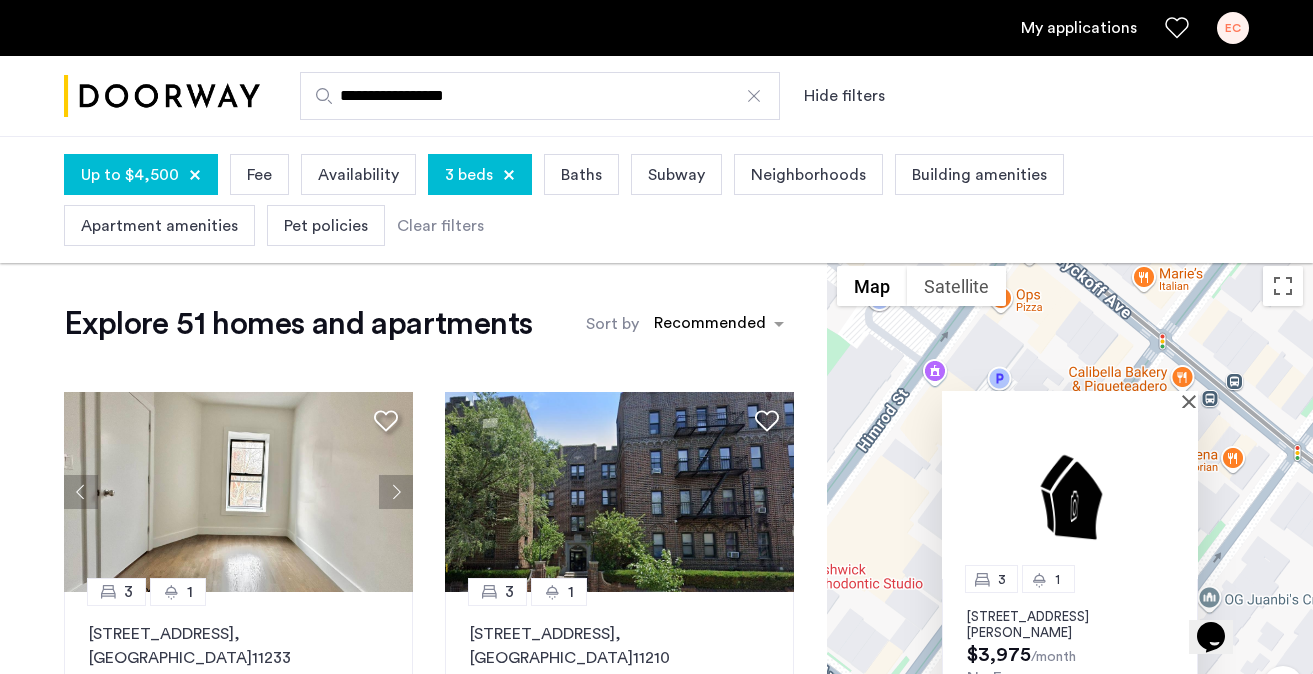 click at bounding box center (1070, 493) 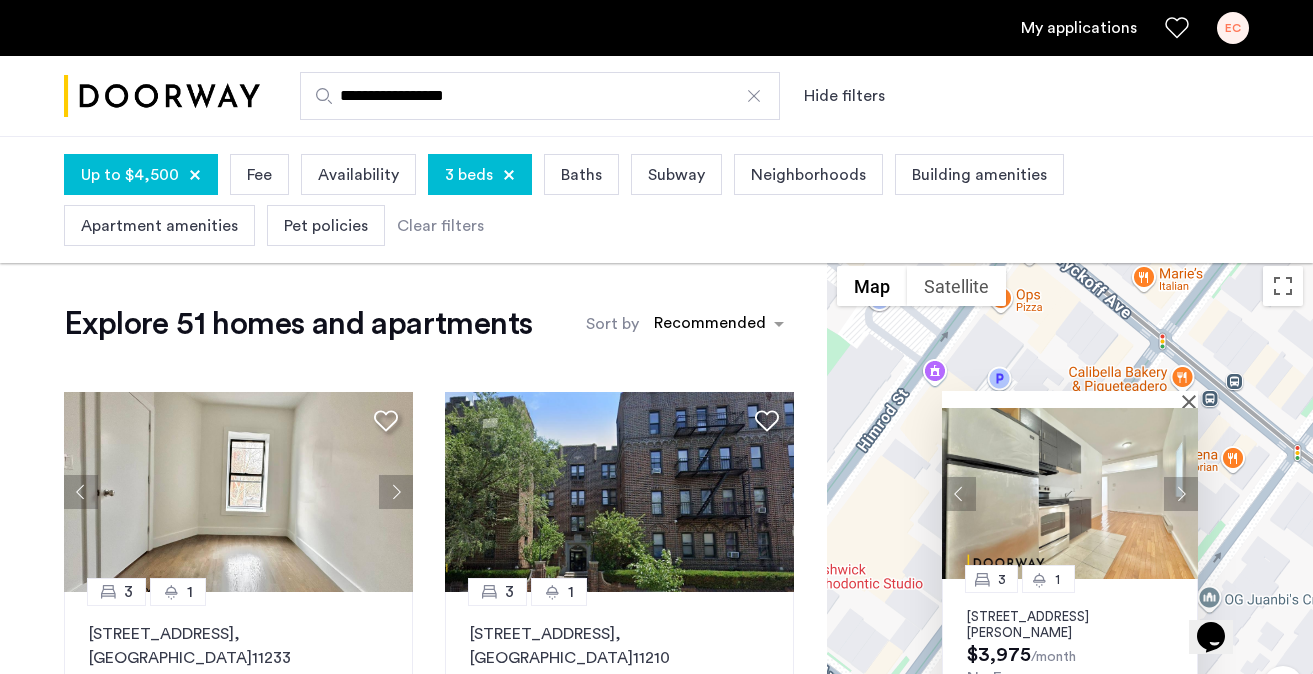 click at bounding box center [1181, 494] 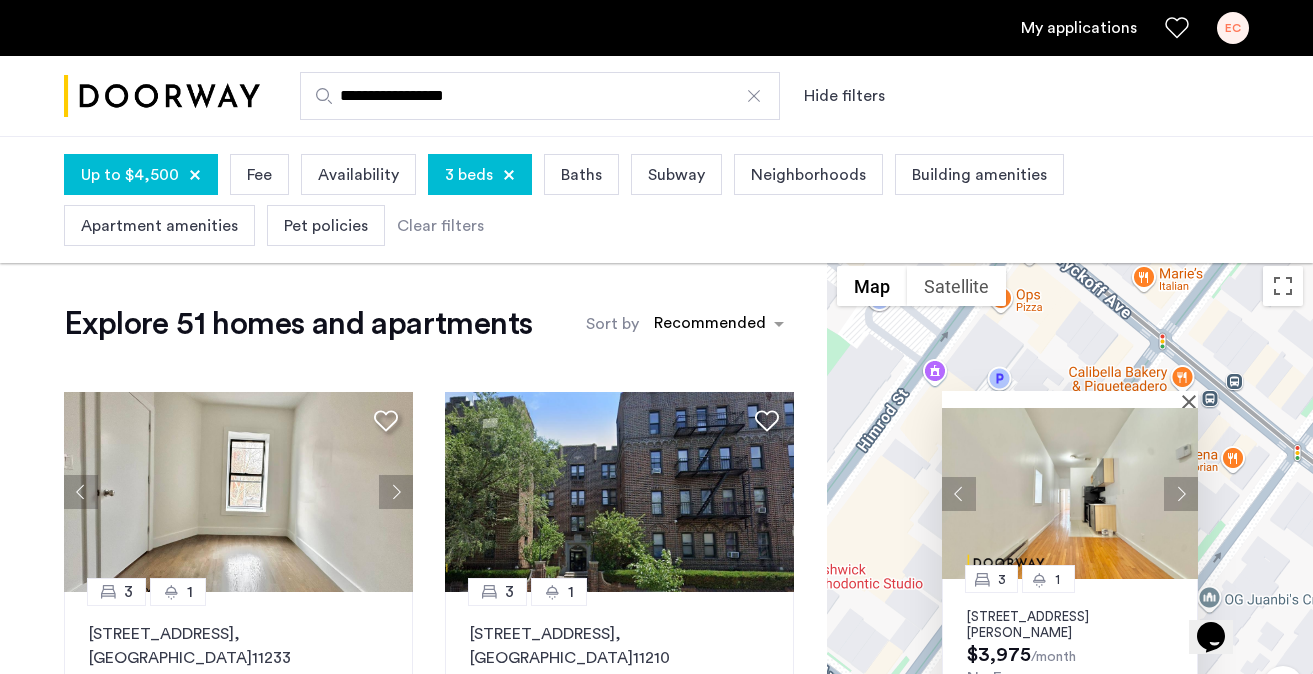 click at bounding box center [1181, 494] 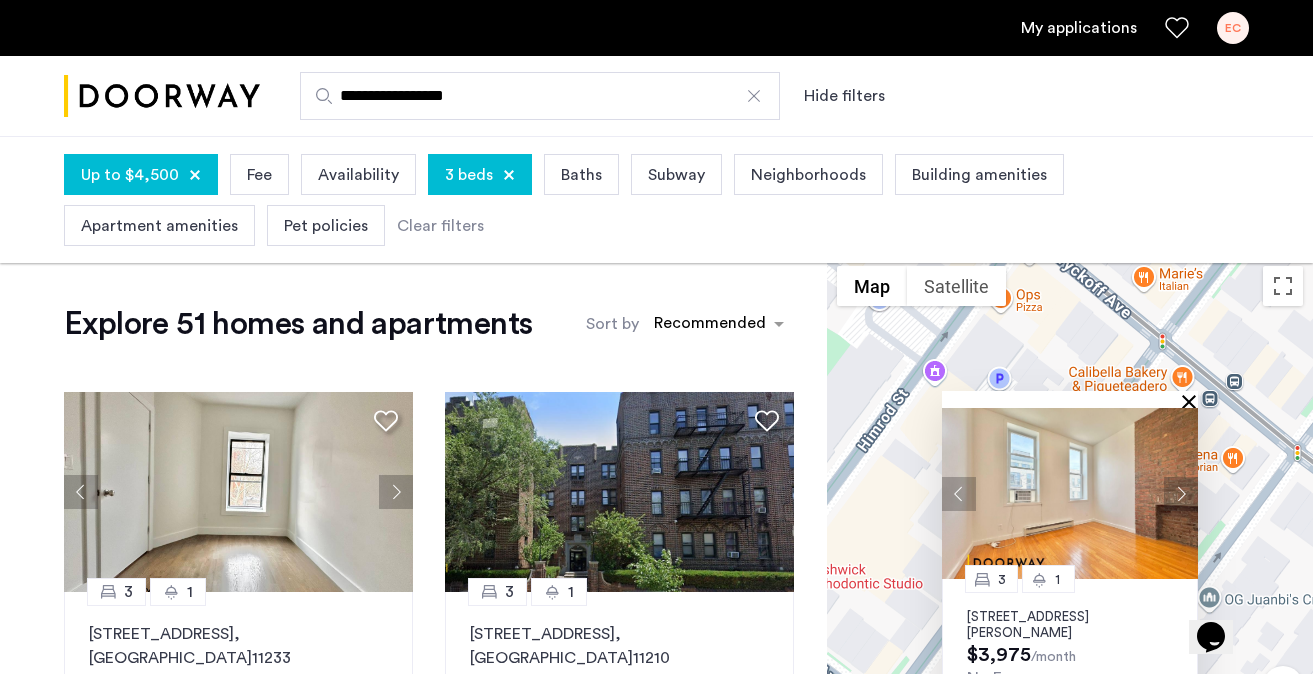click at bounding box center (1193, 401) 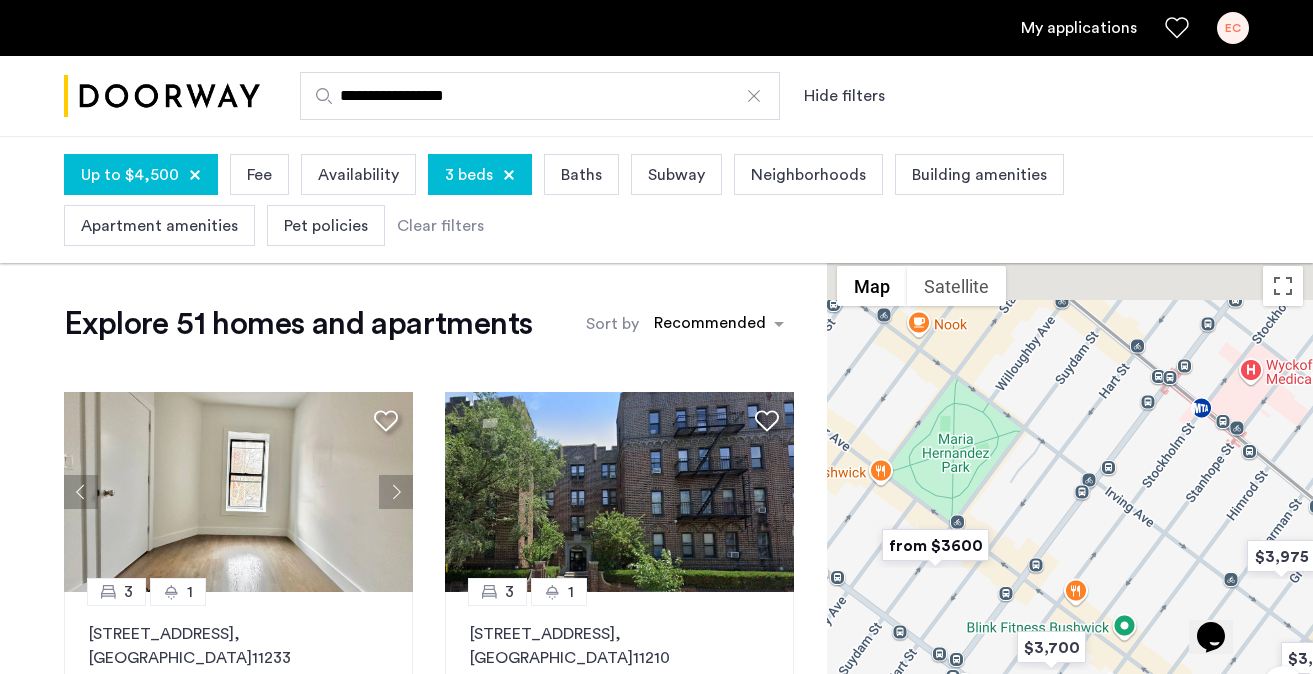 drag, startPoint x: 1011, startPoint y: 502, endPoint x: 1134, endPoint y: 615, distance: 167.02695 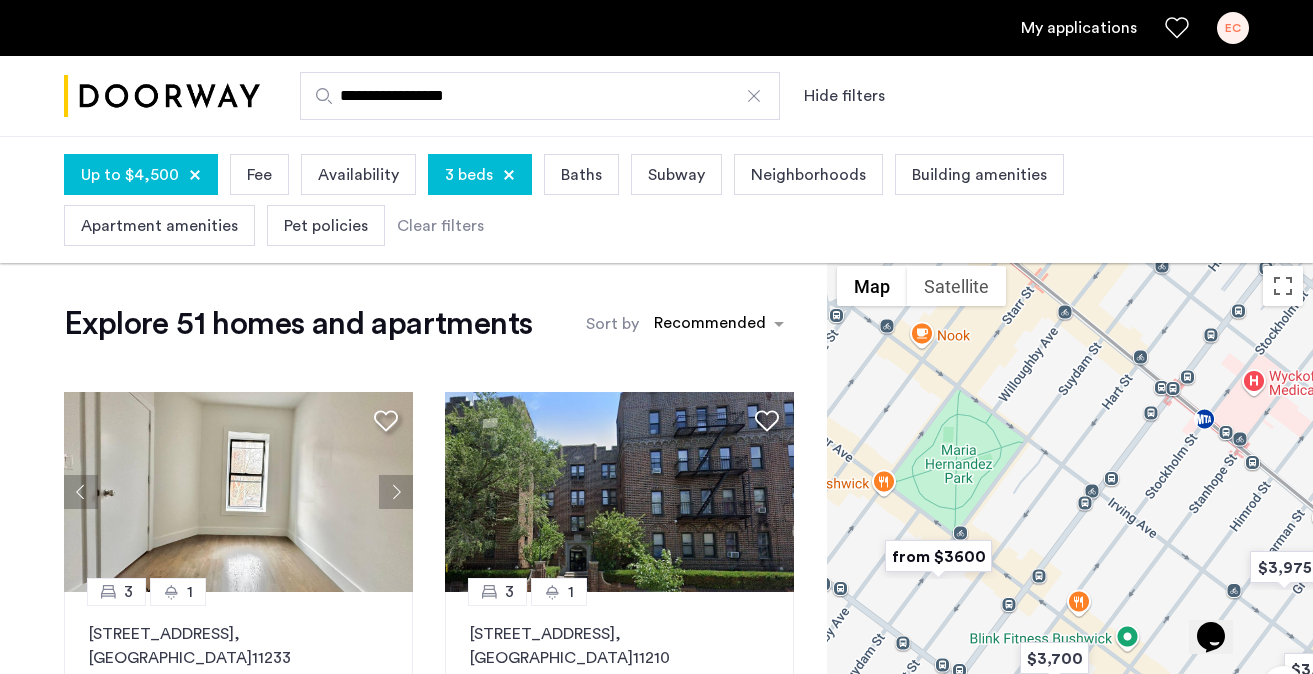 click at bounding box center (938, 556) 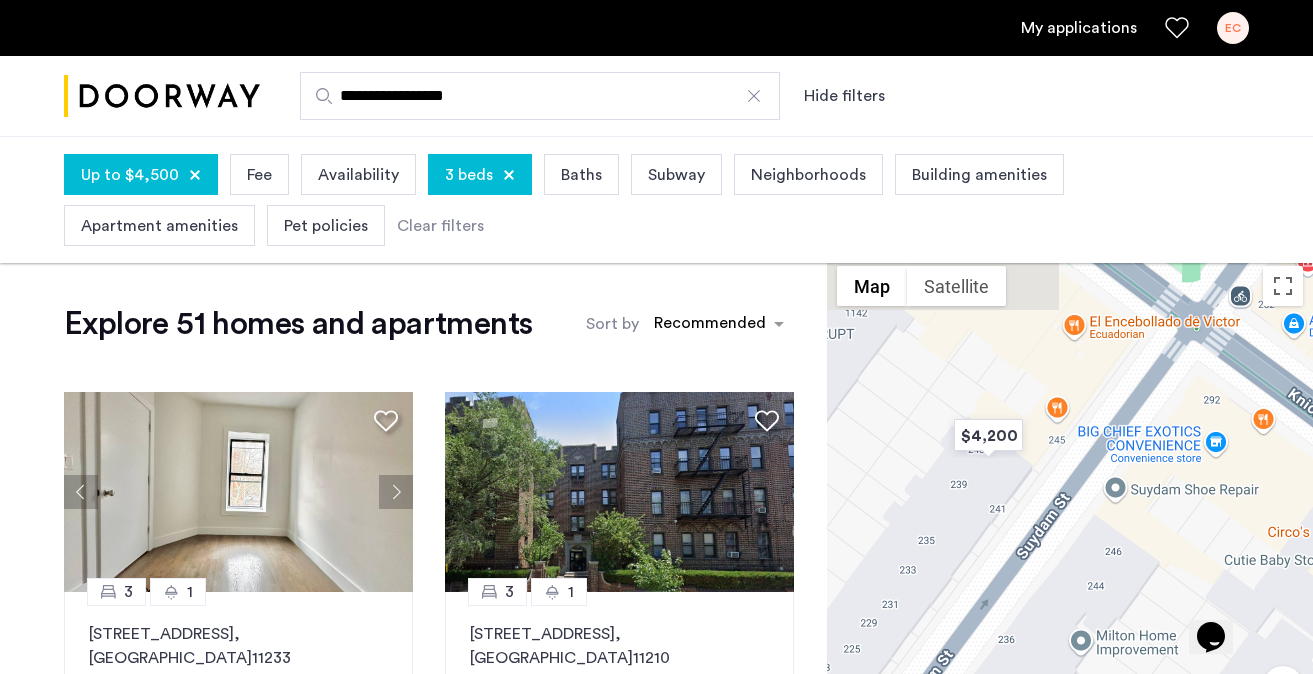 drag, startPoint x: 1054, startPoint y: 422, endPoint x: 1050, endPoint y: 550, distance: 128.06248 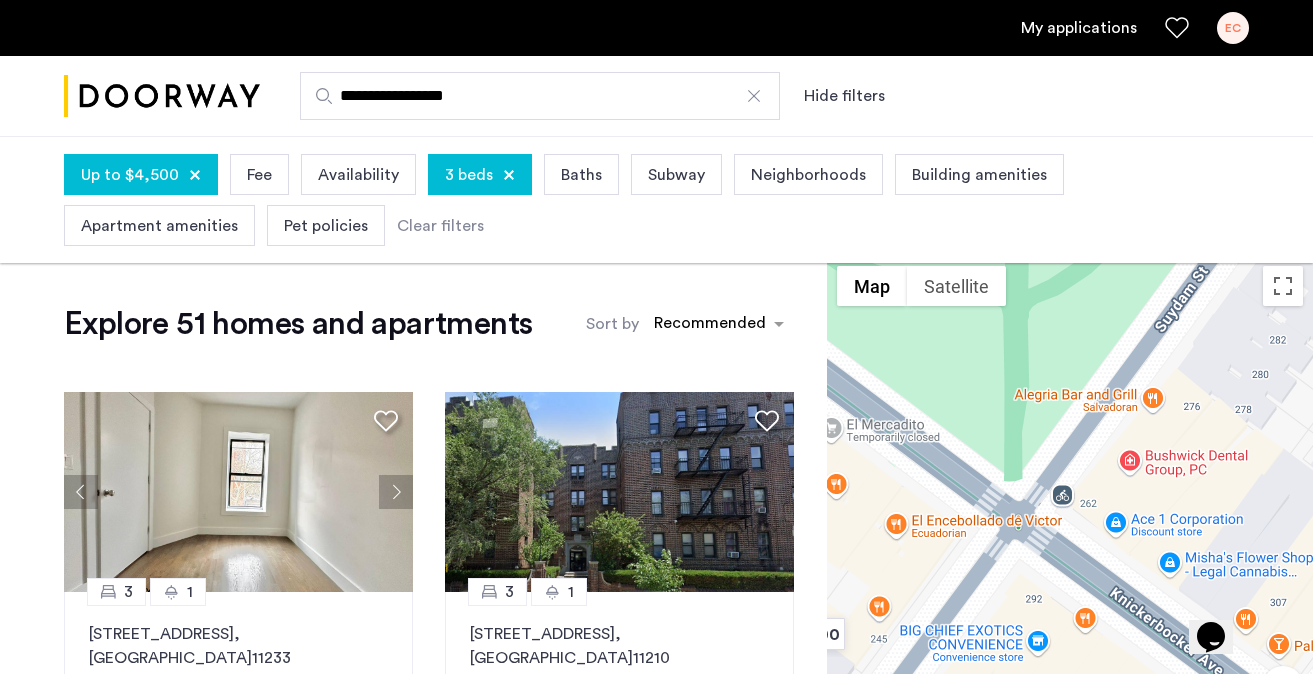 drag, startPoint x: 1020, startPoint y: 554, endPoint x: 836, endPoint y: 737, distance: 259.50916 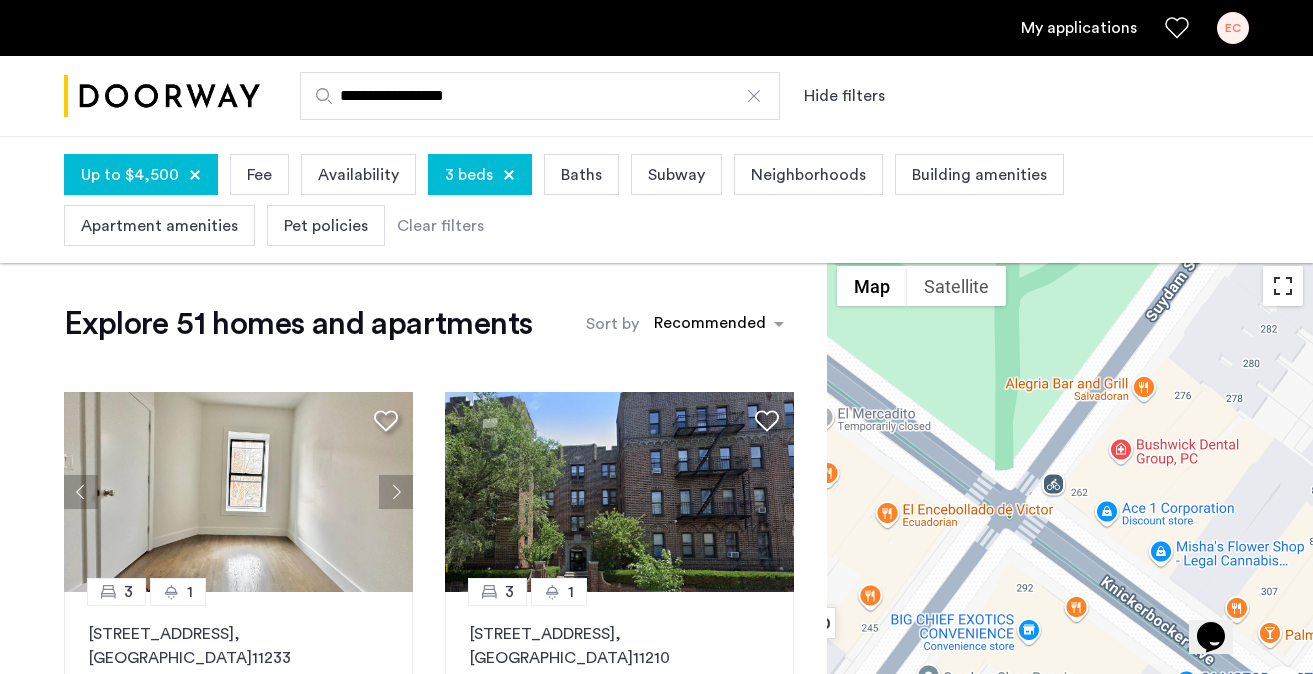 click at bounding box center (1283, 286) 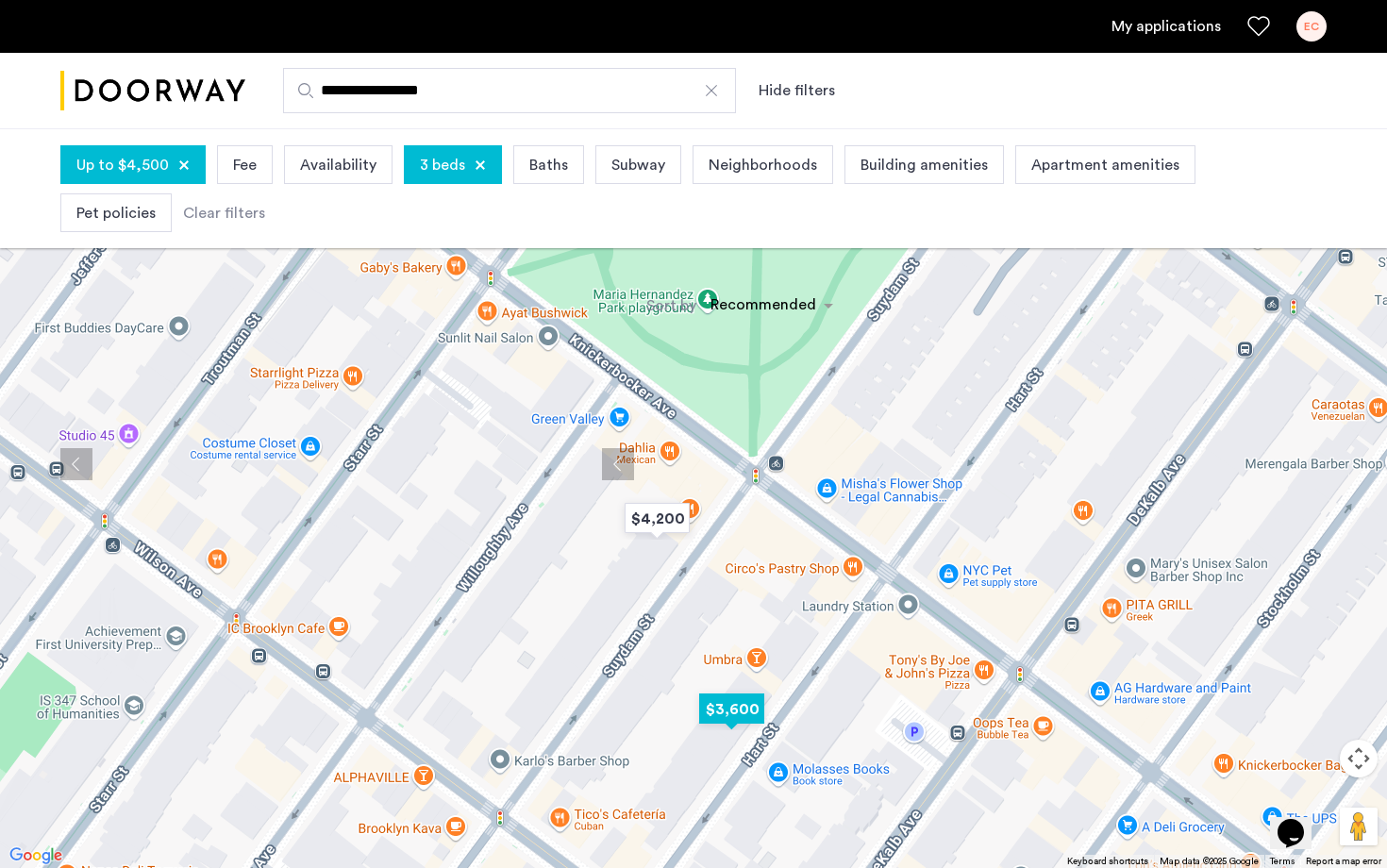 click at bounding box center (731, 709) 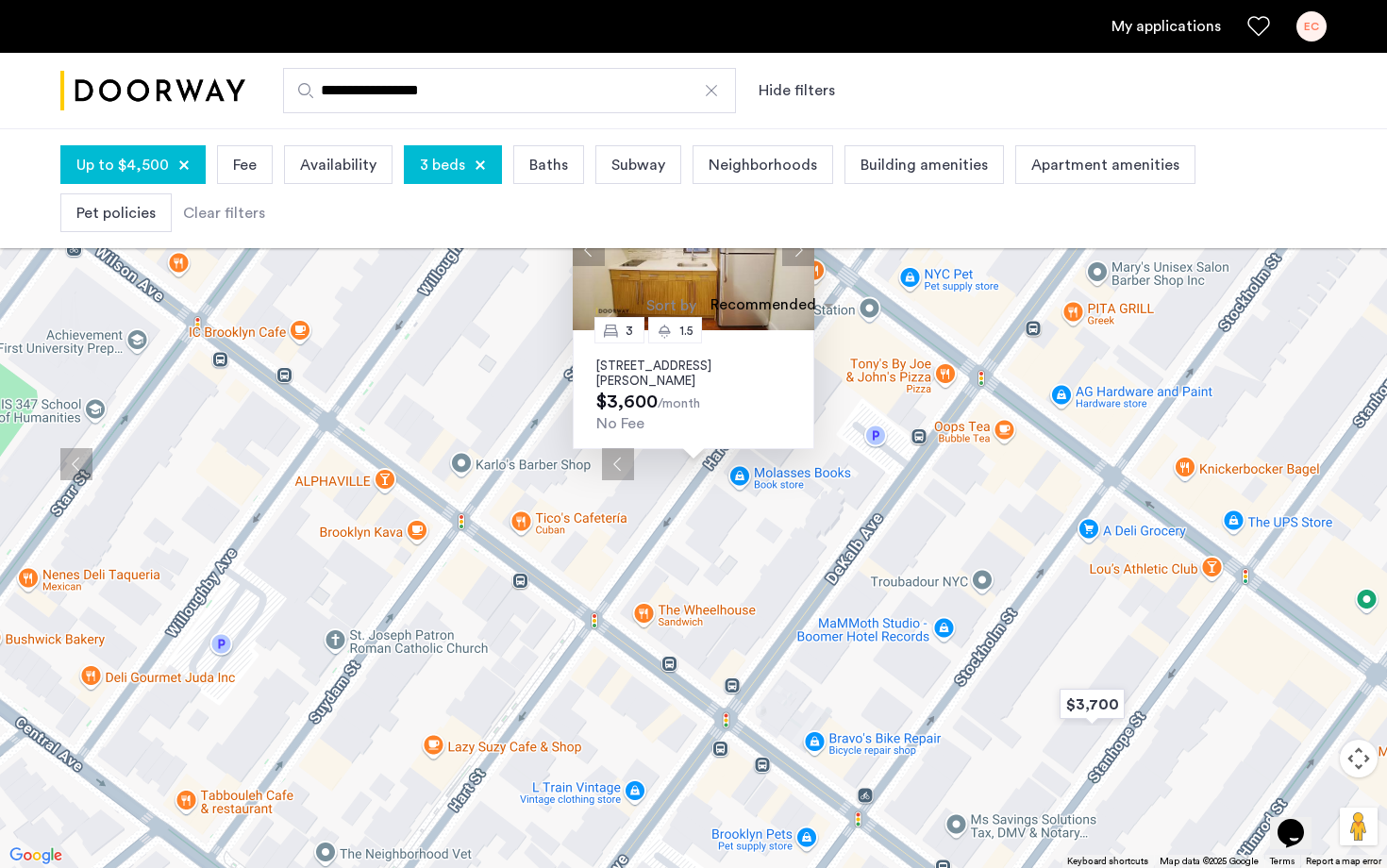 click at bounding box center [798, 250] 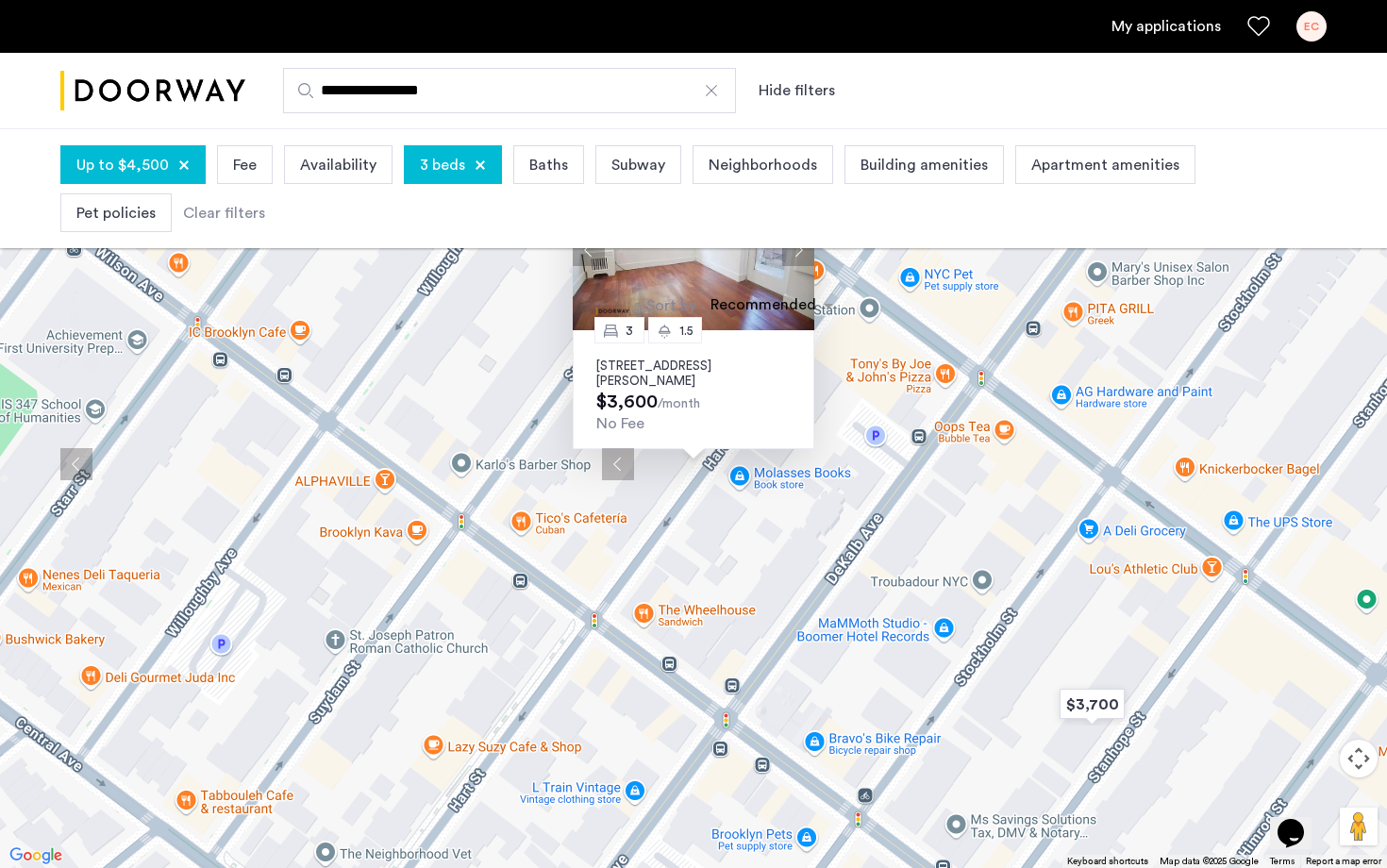 click at bounding box center [798, 250] 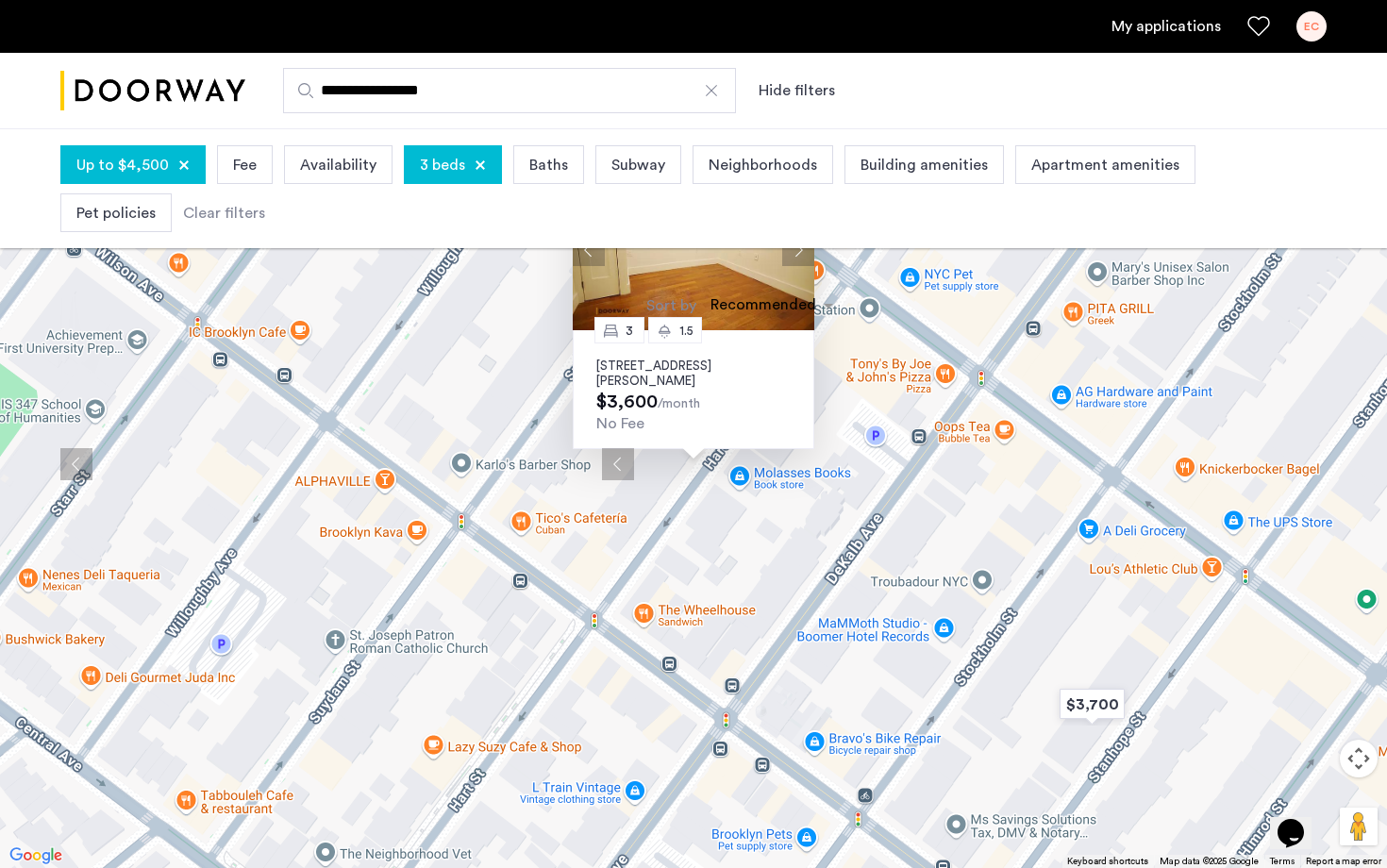 click at bounding box center [798, 250] 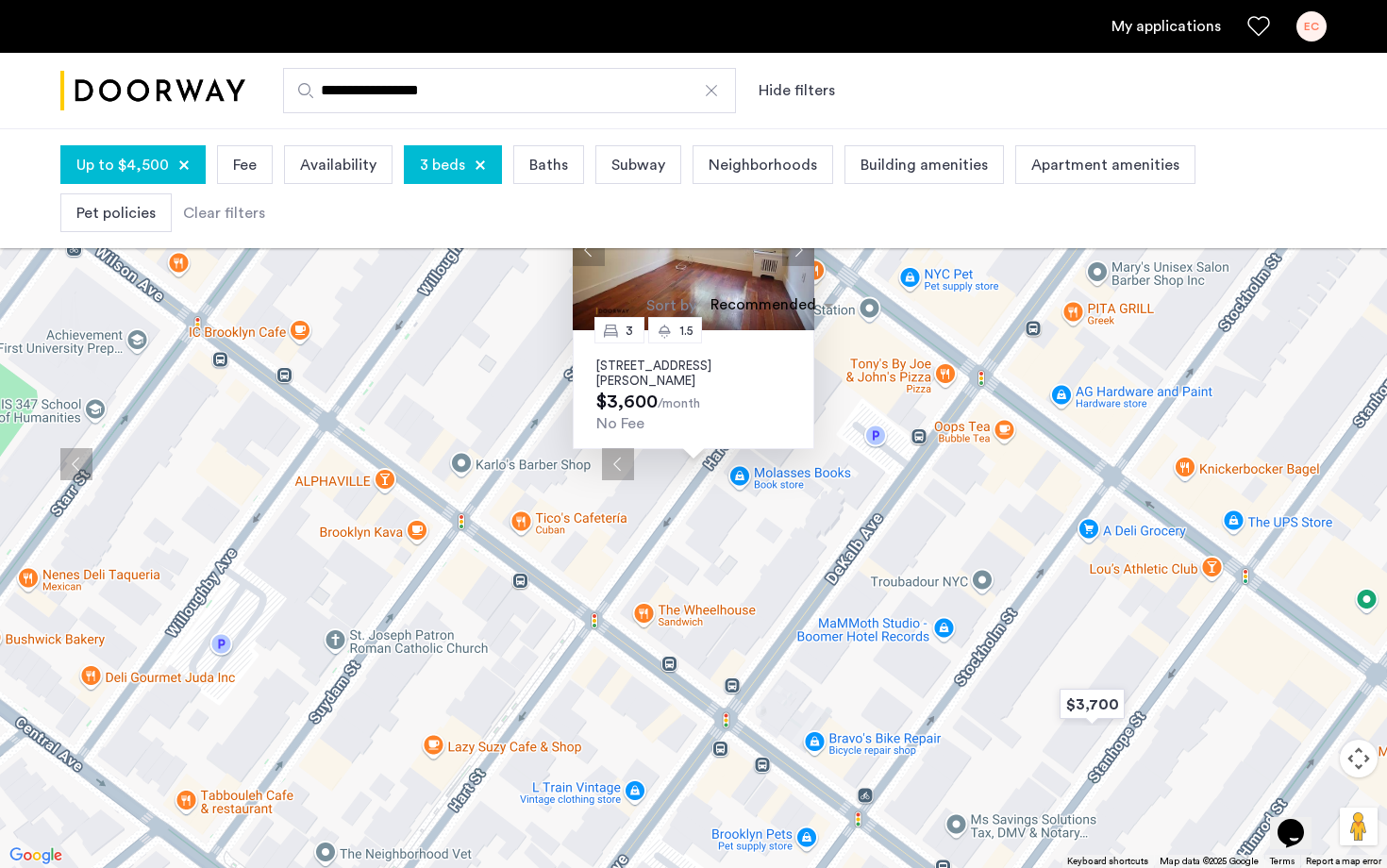 click at bounding box center (798, 250) 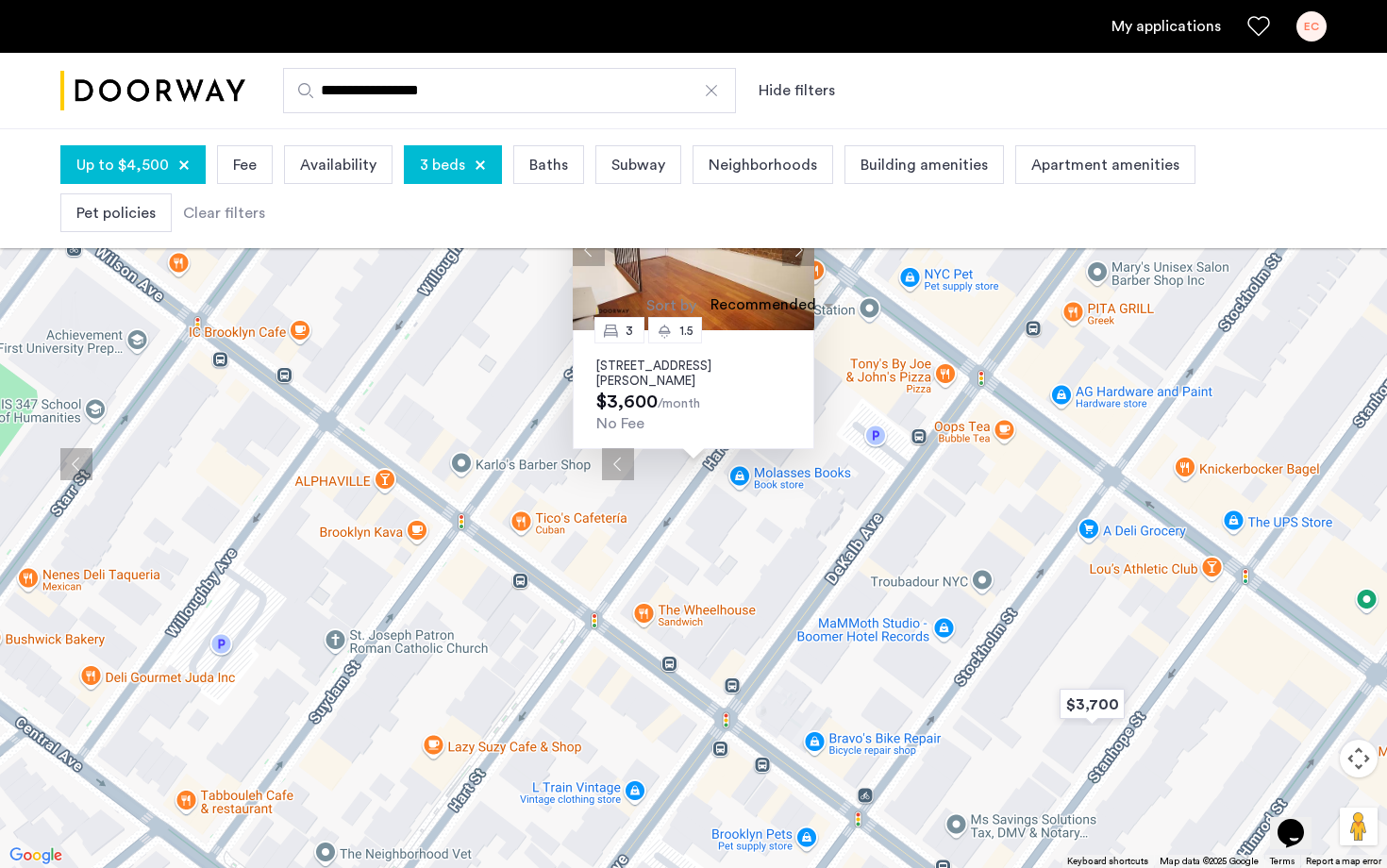 click at bounding box center (798, 250) 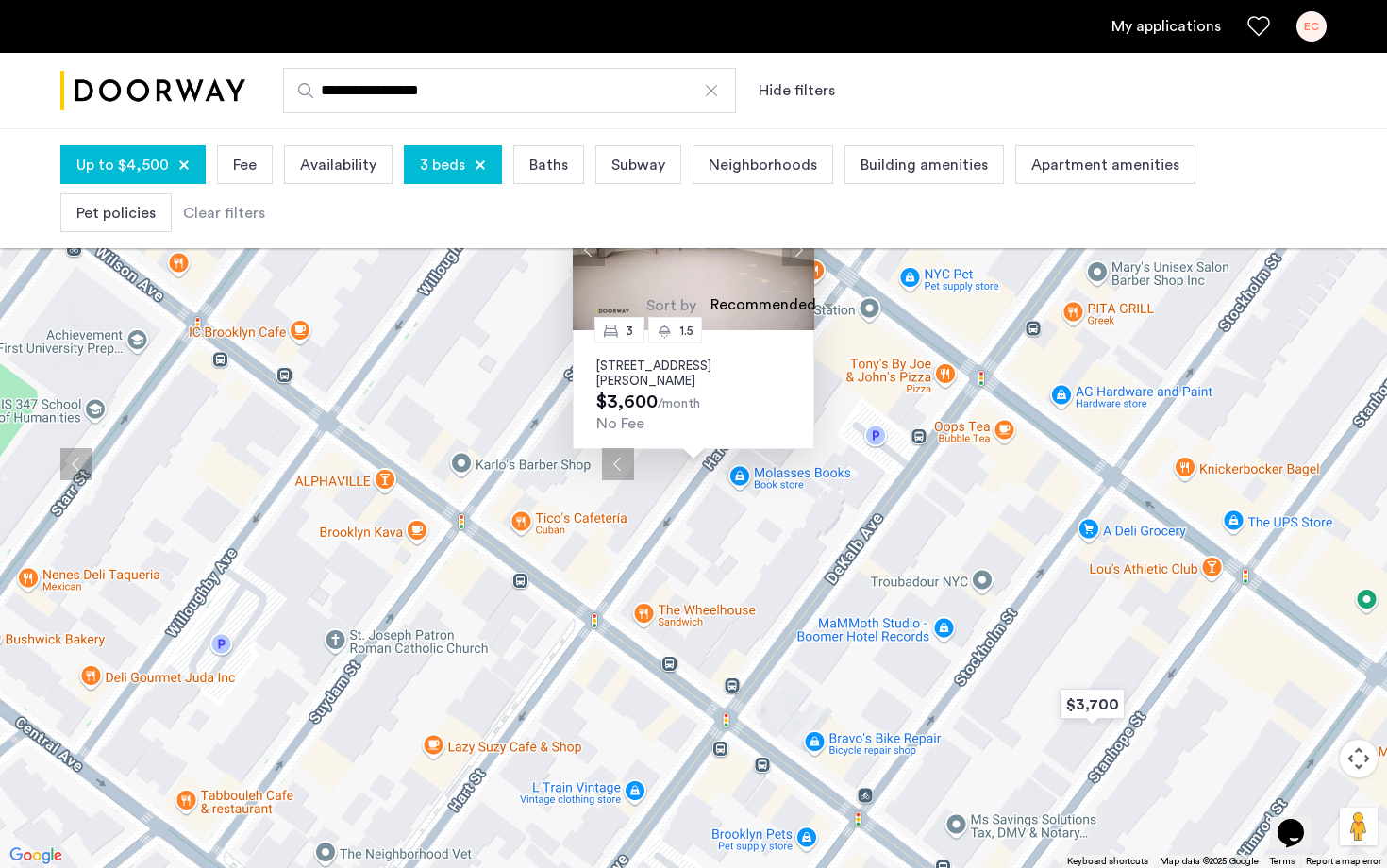 click at bounding box center (798, 250) 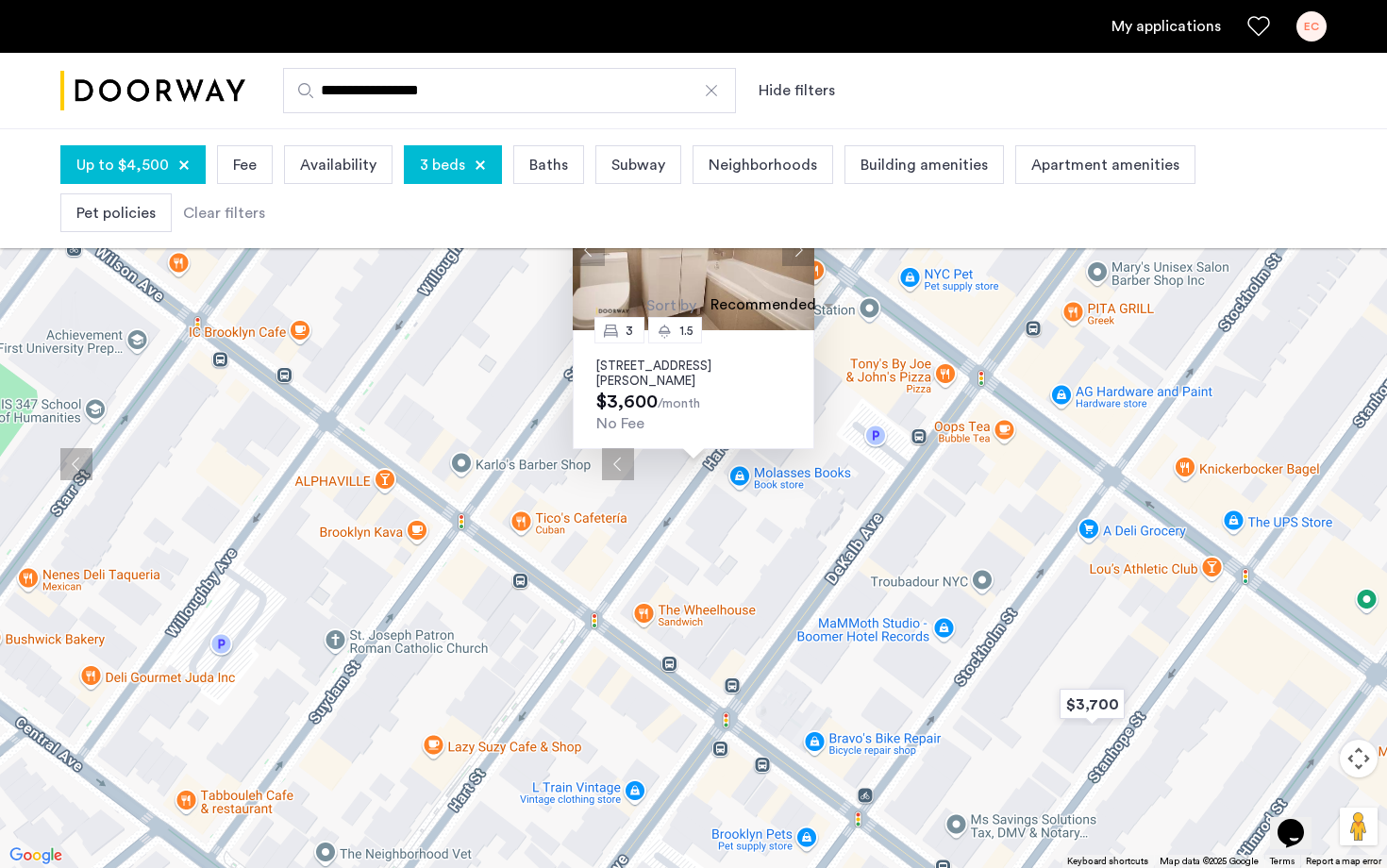 click at bounding box center [798, 250] 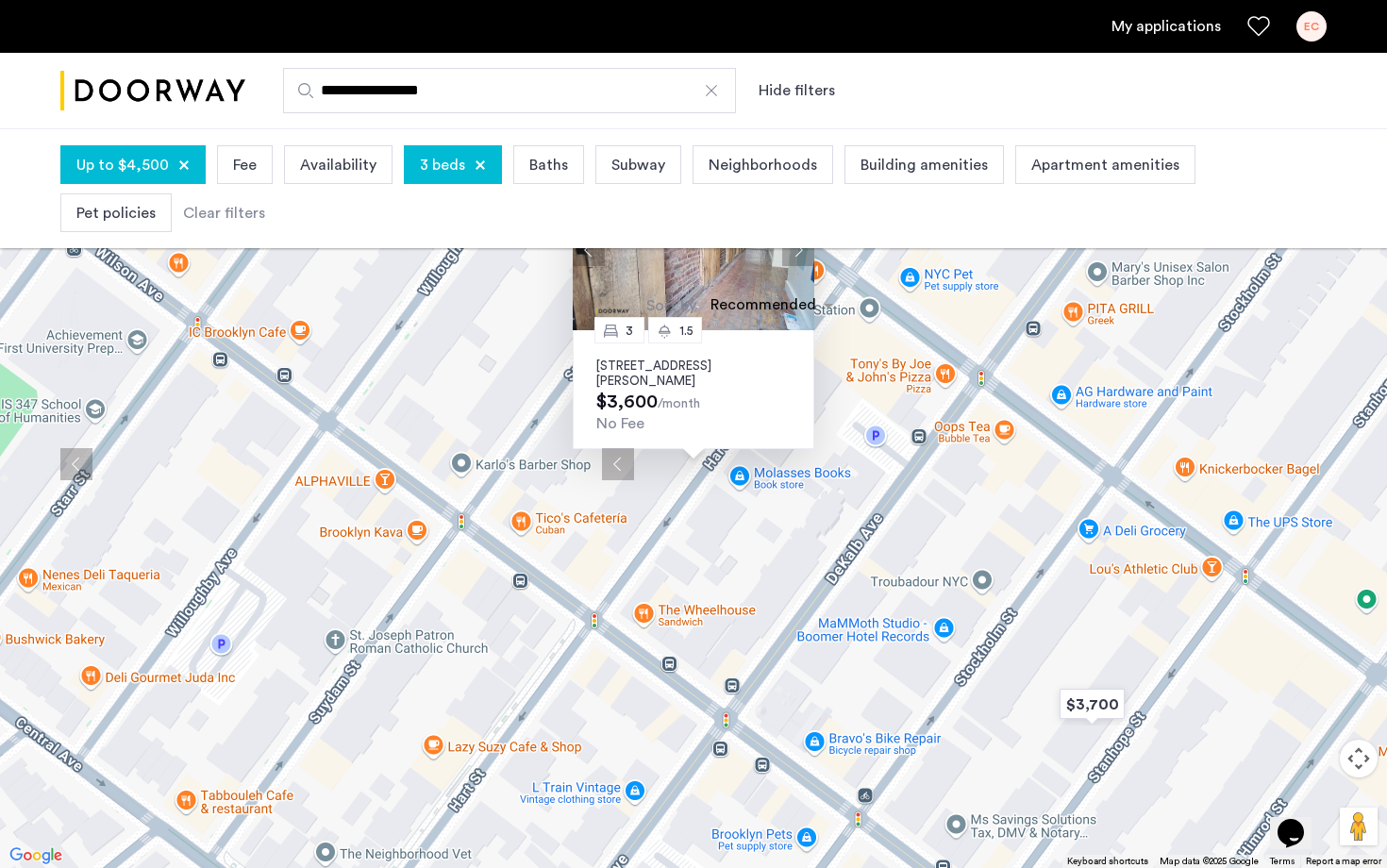 click at bounding box center (798, 250) 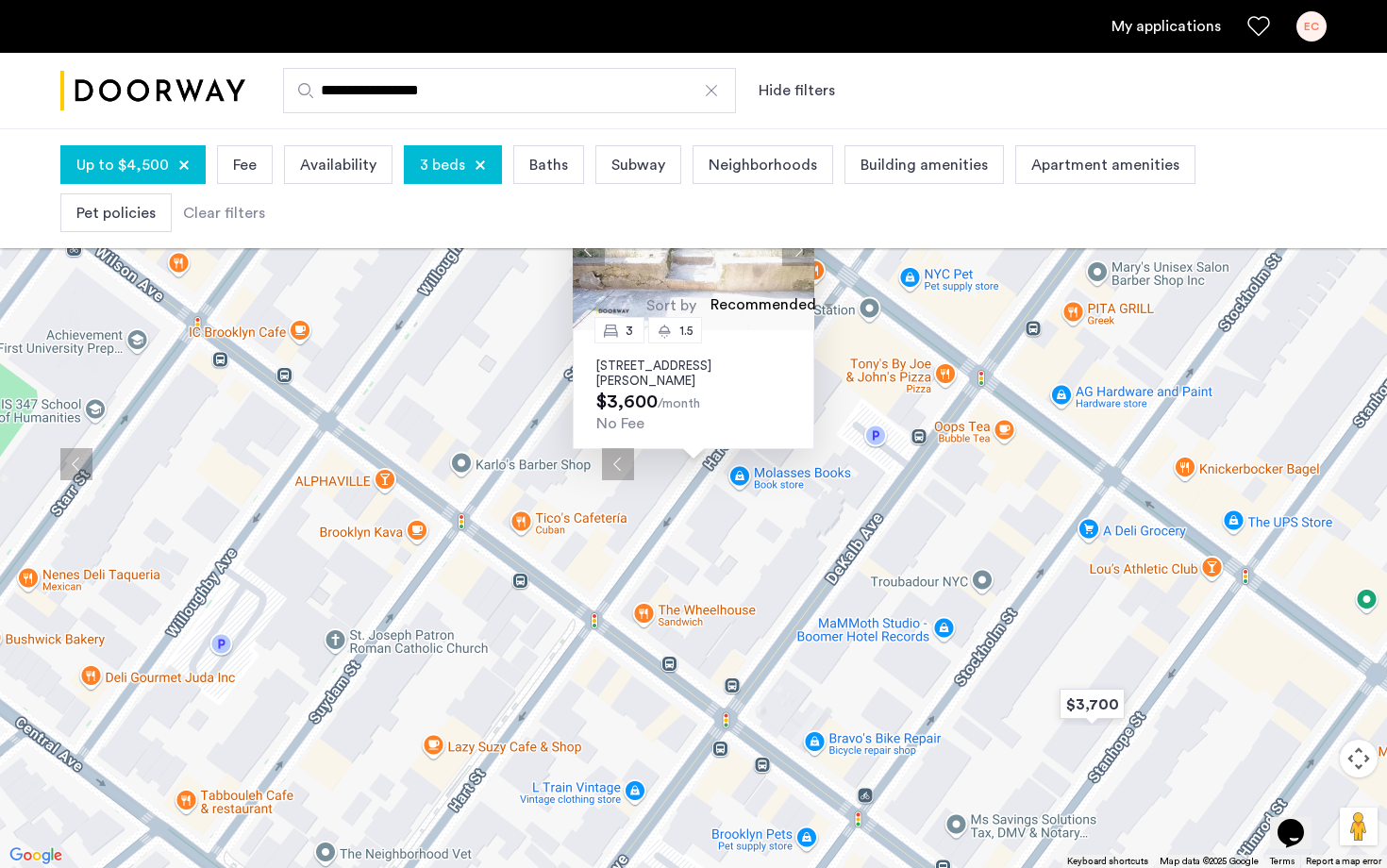 click at bounding box center [798, 250] 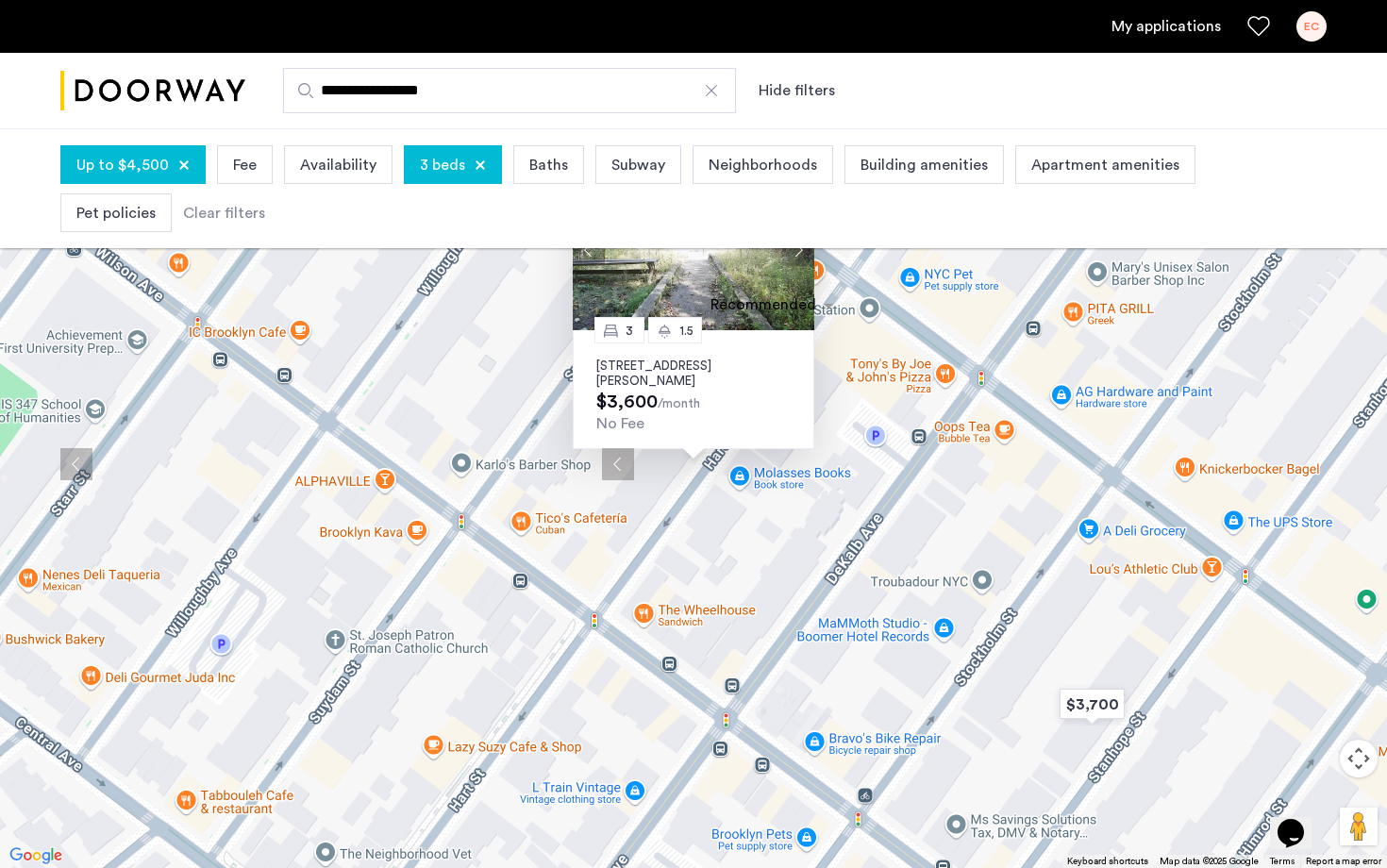 click at bounding box center [694, 160] 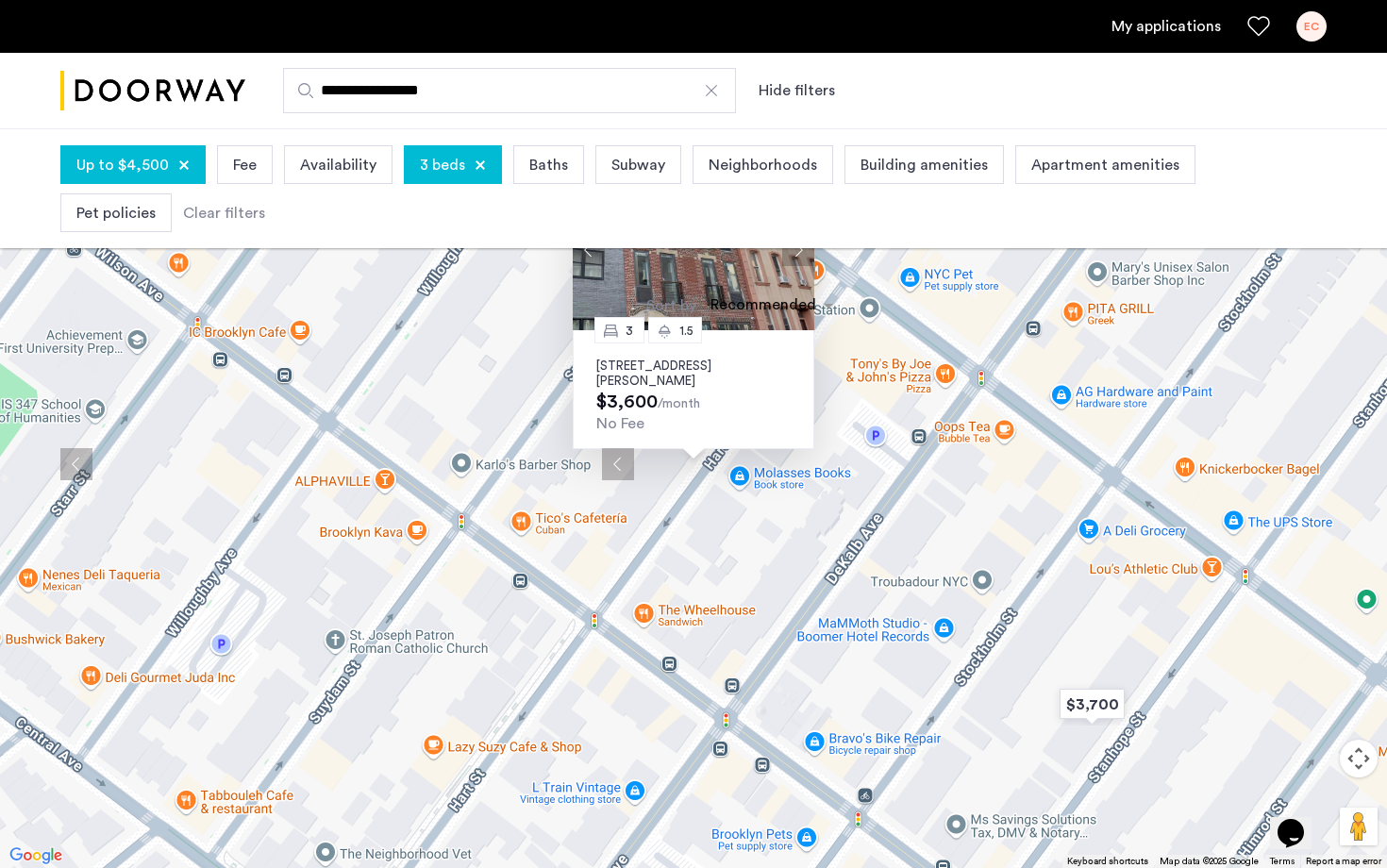 click at bounding box center (810, 162) 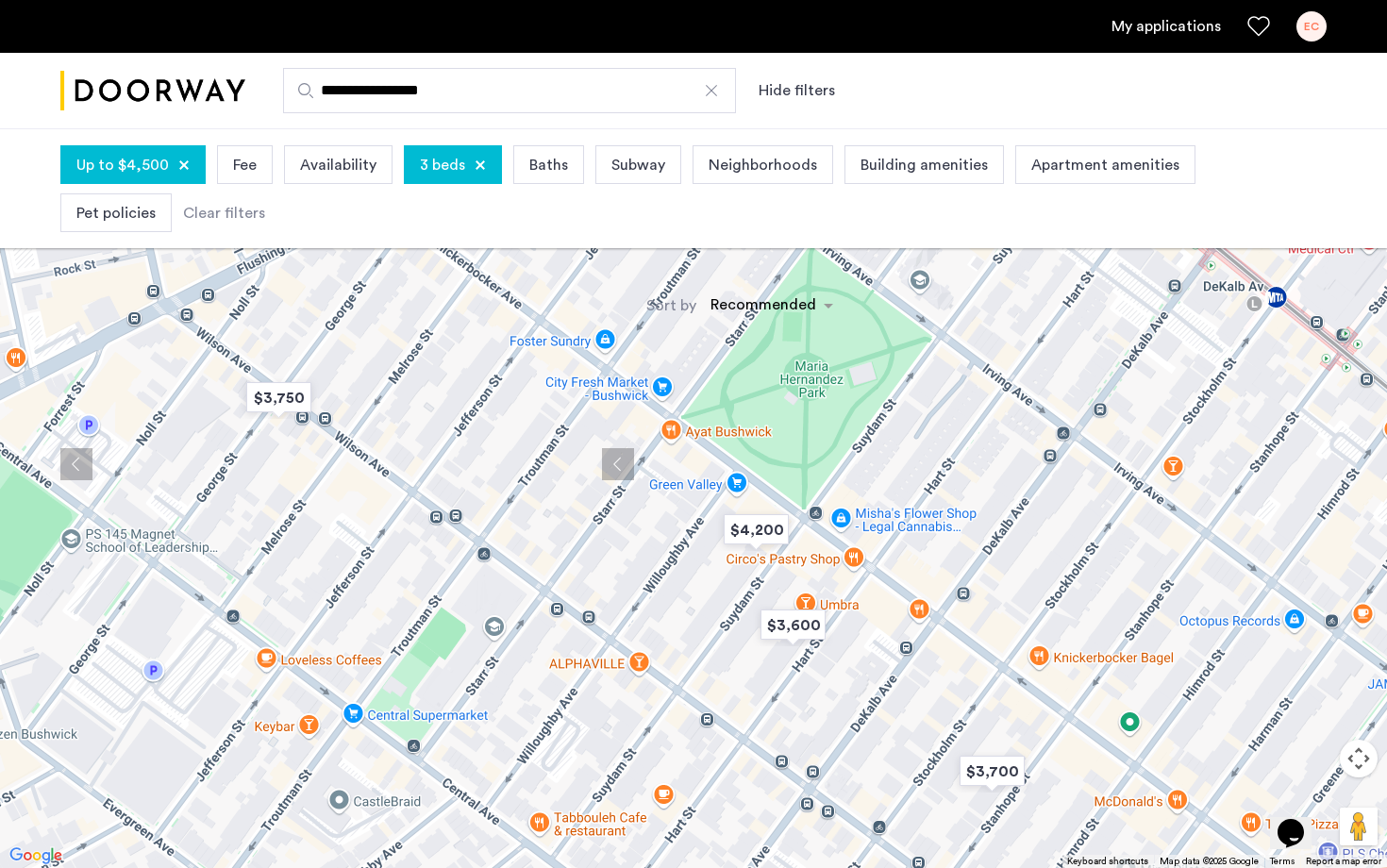drag, startPoint x: 1023, startPoint y: 329, endPoint x: 977, endPoint y: 573, distance: 248.29821 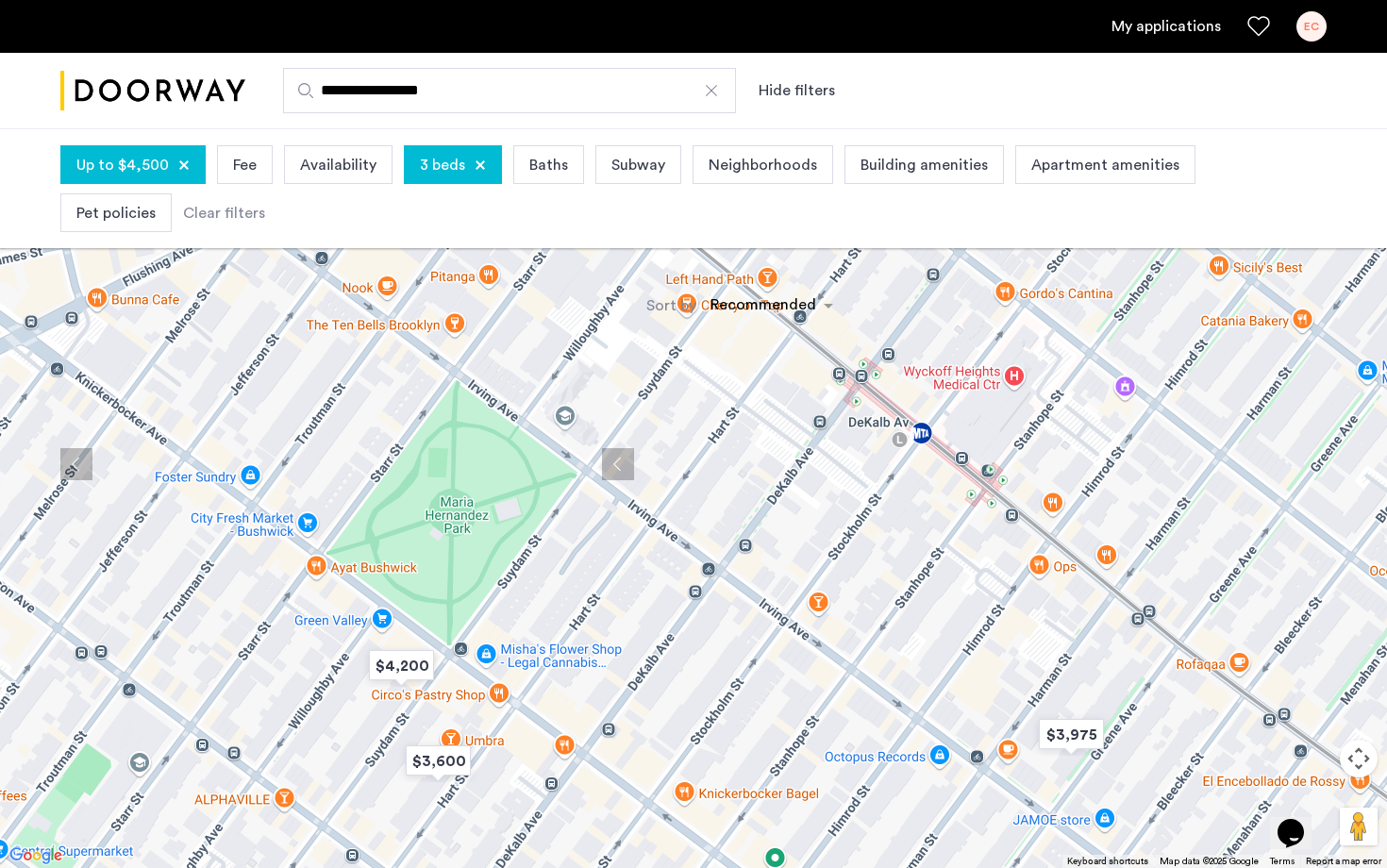 drag, startPoint x: 1006, startPoint y: 339, endPoint x: 653, endPoint y: 477, distance: 379.01583 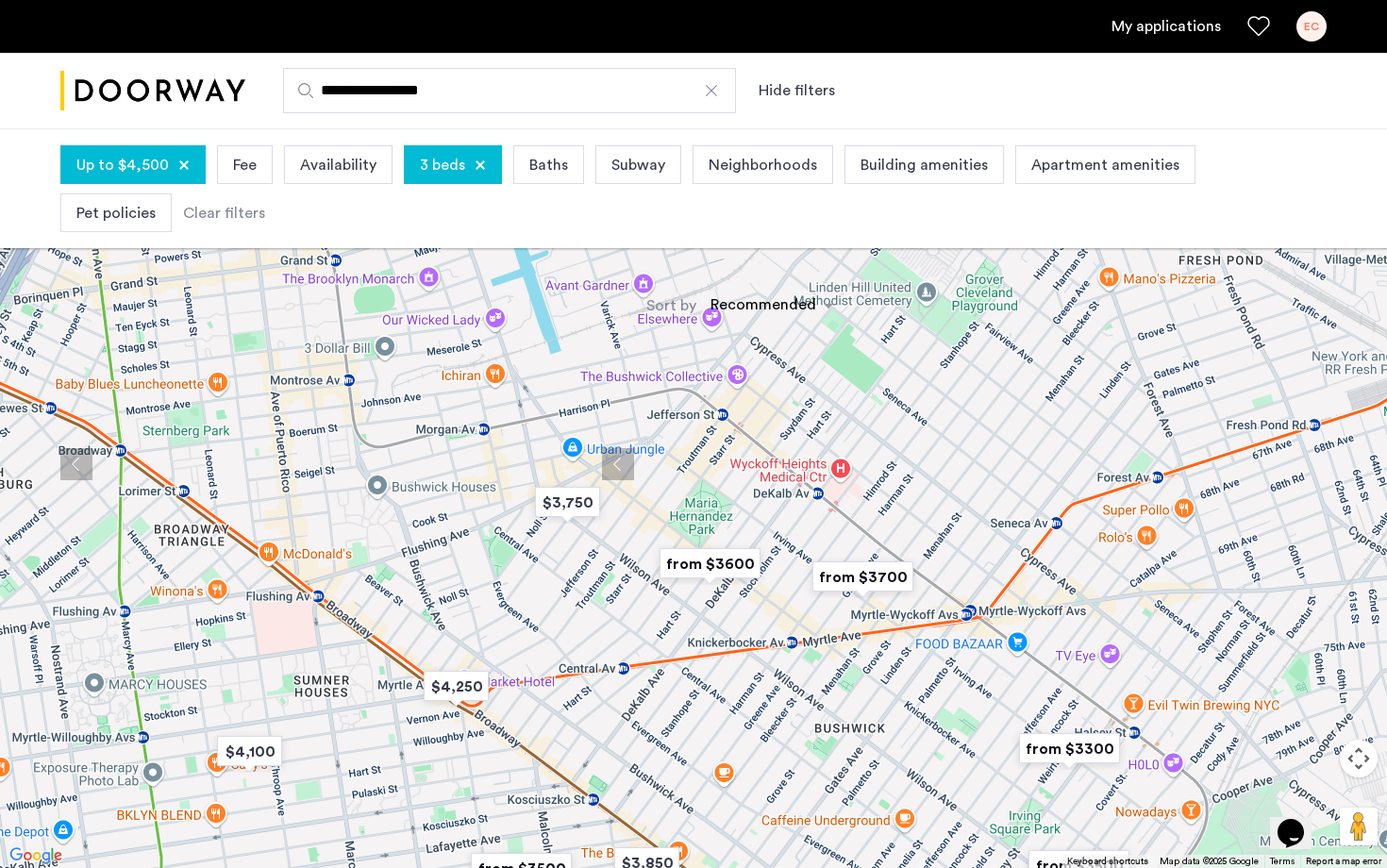 drag, startPoint x: 639, startPoint y: 455, endPoint x: 763, endPoint y: 495, distance: 130.29198 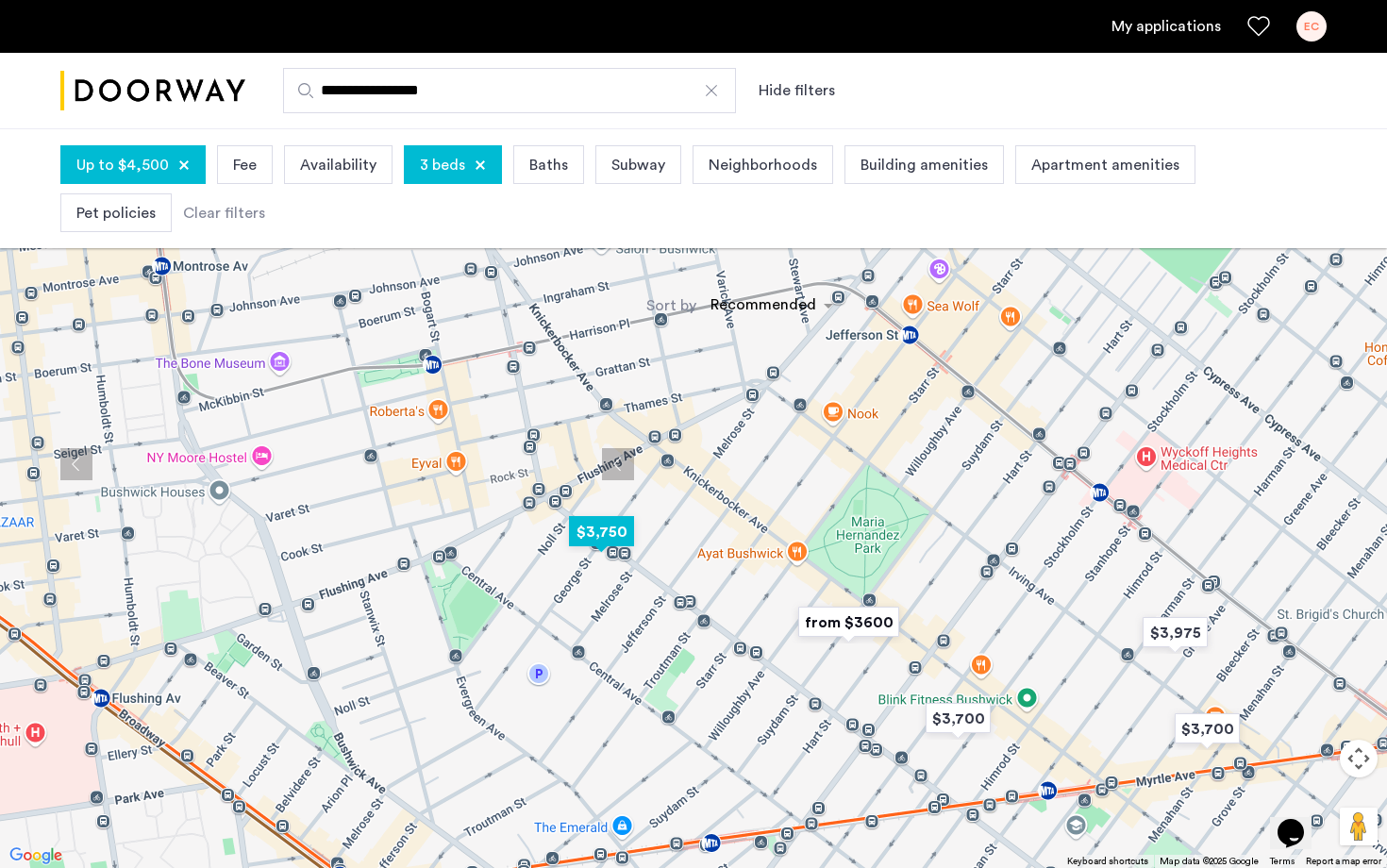 click at bounding box center (601, 531) 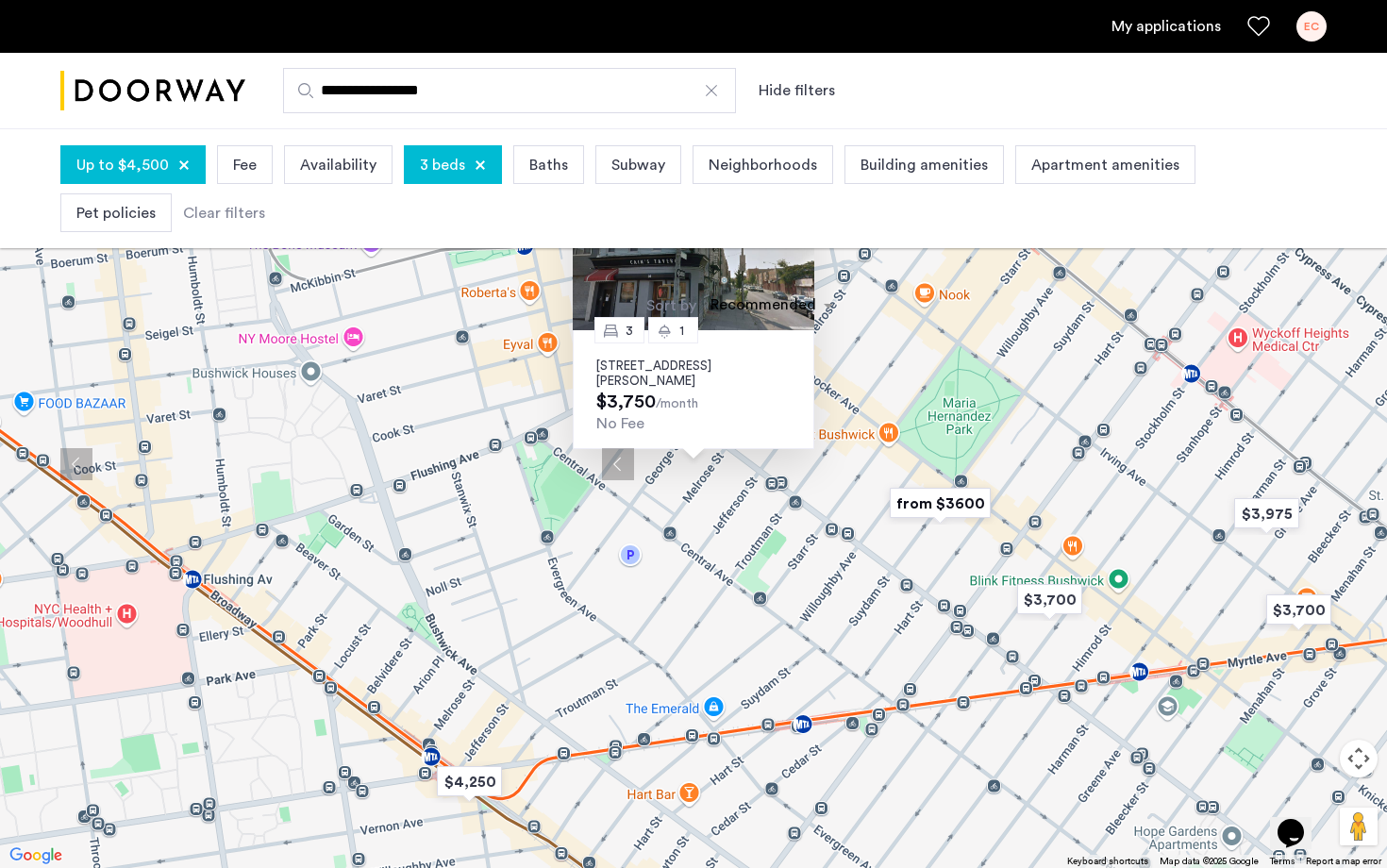 click at bounding box center (810, 162) 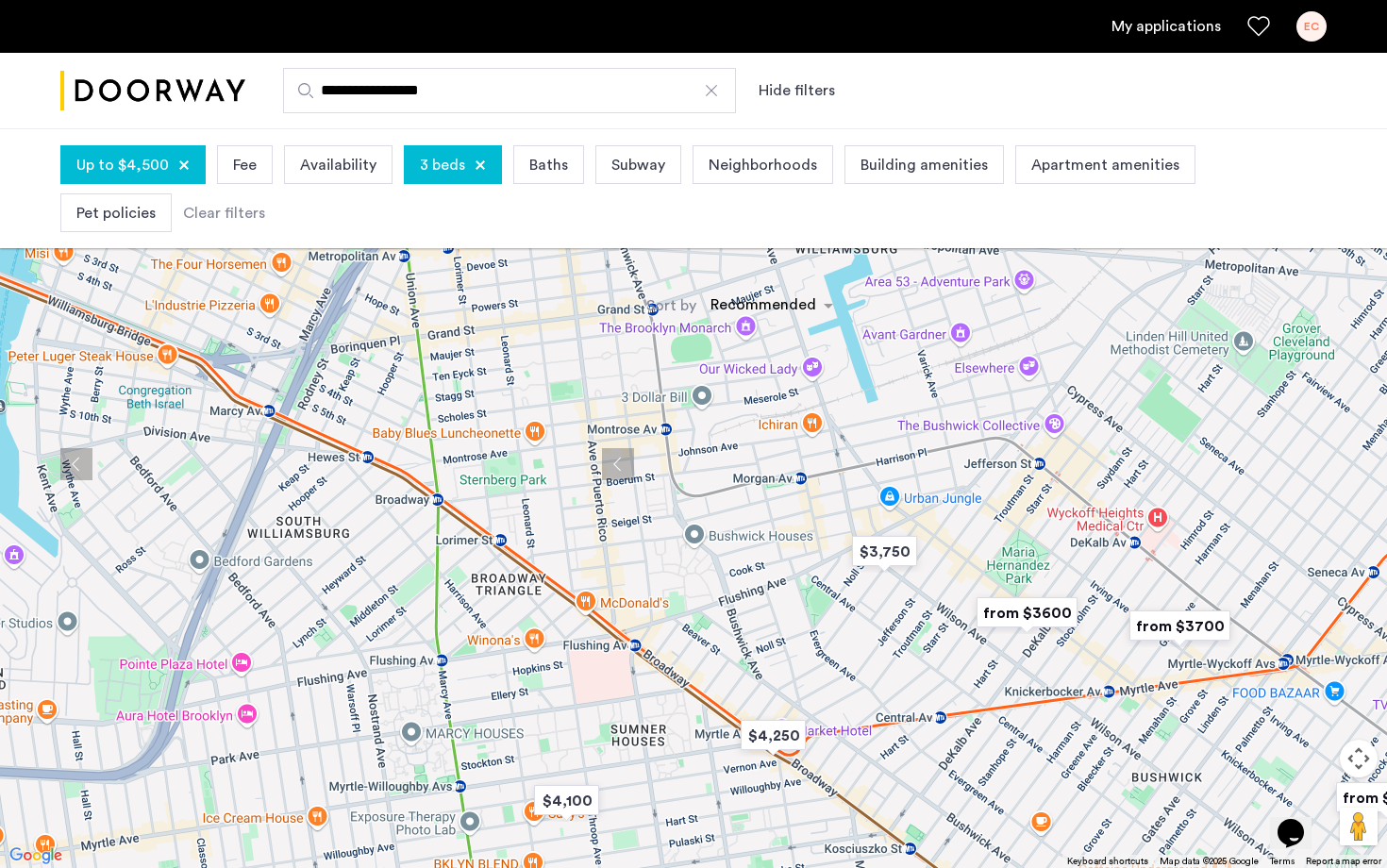 drag, startPoint x: 903, startPoint y: 333, endPoint x: 991, endPoint y: 526, distance: 212.11553 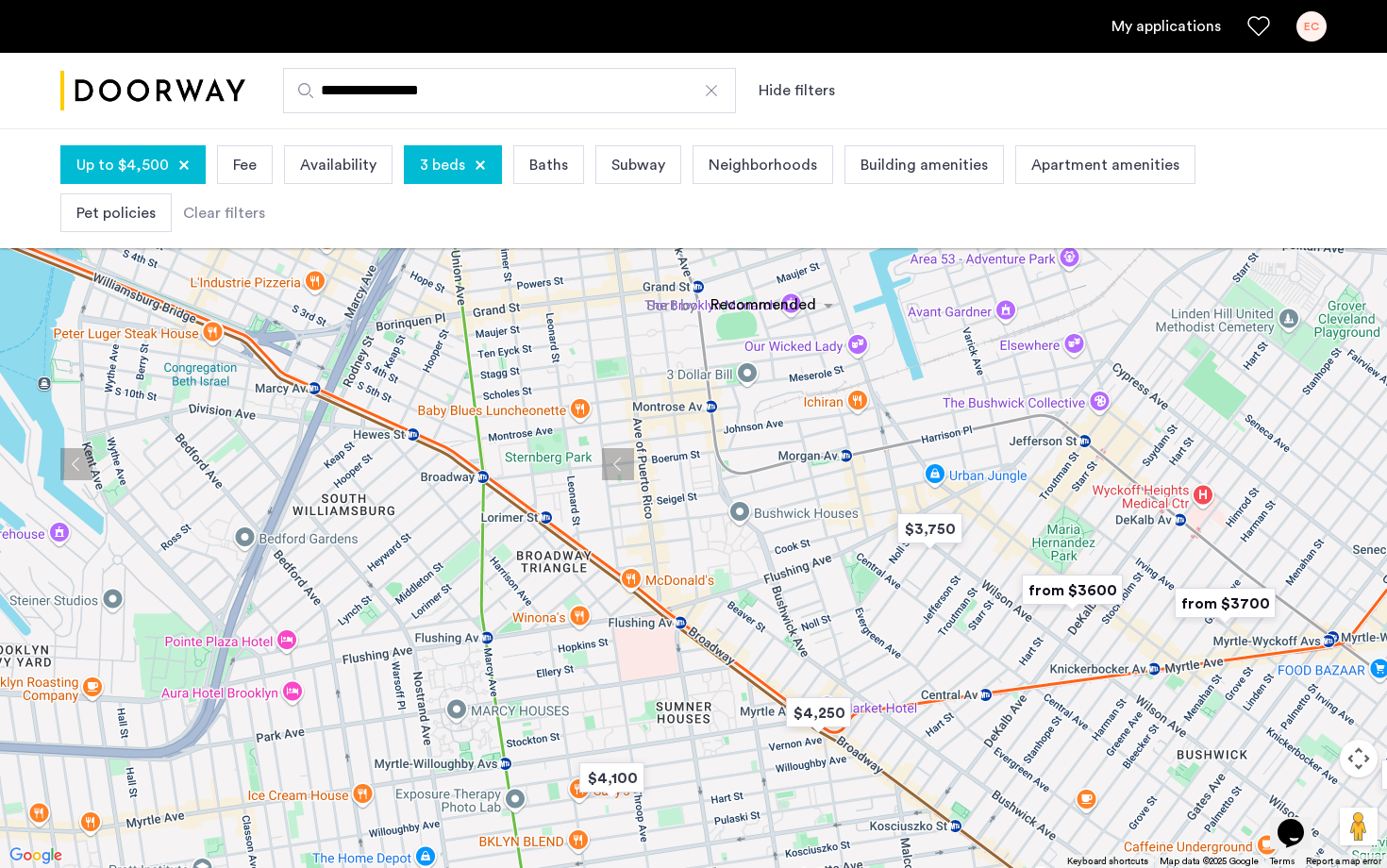 drag, startPoint x: 788, startPoint y: 648, endPoint x: 835, endPoint y: 620, distance: 54.70832 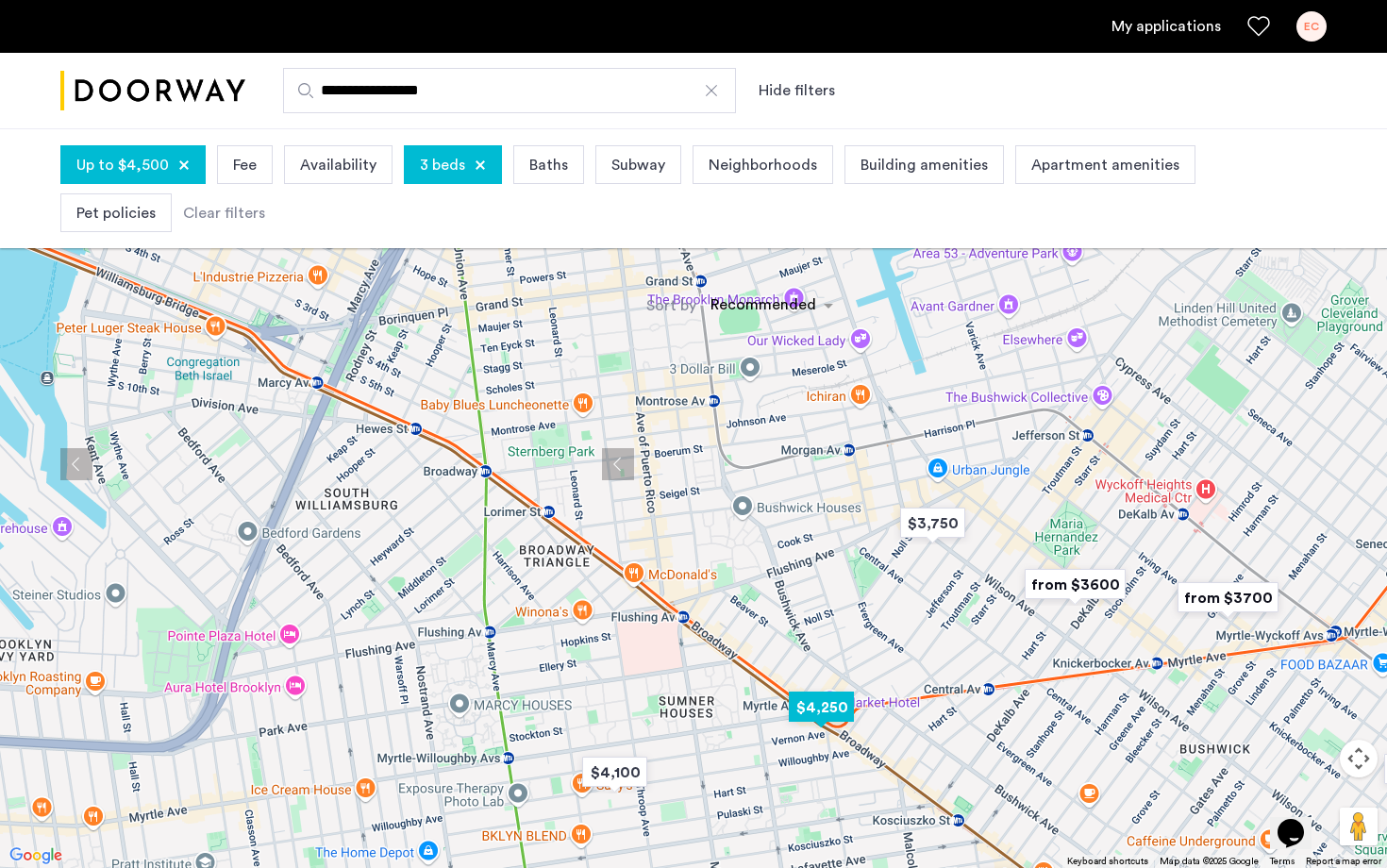 click at bounding box center (821, 707) 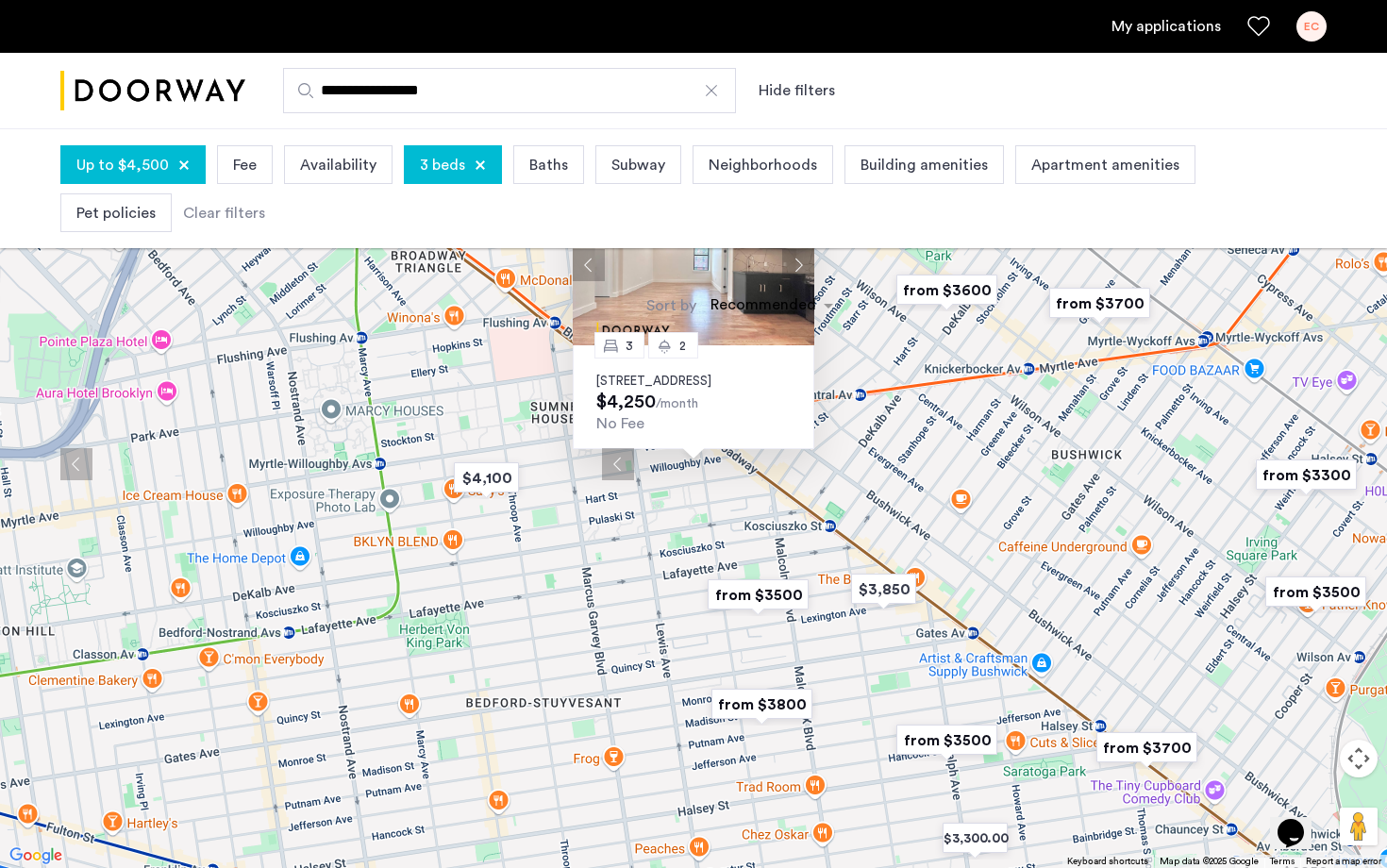click on "3 [GEOGRAPHIC_DATA][STREET_ADDRESS]  $4,250  /month No Fee" at bounding box center [694, 434] 